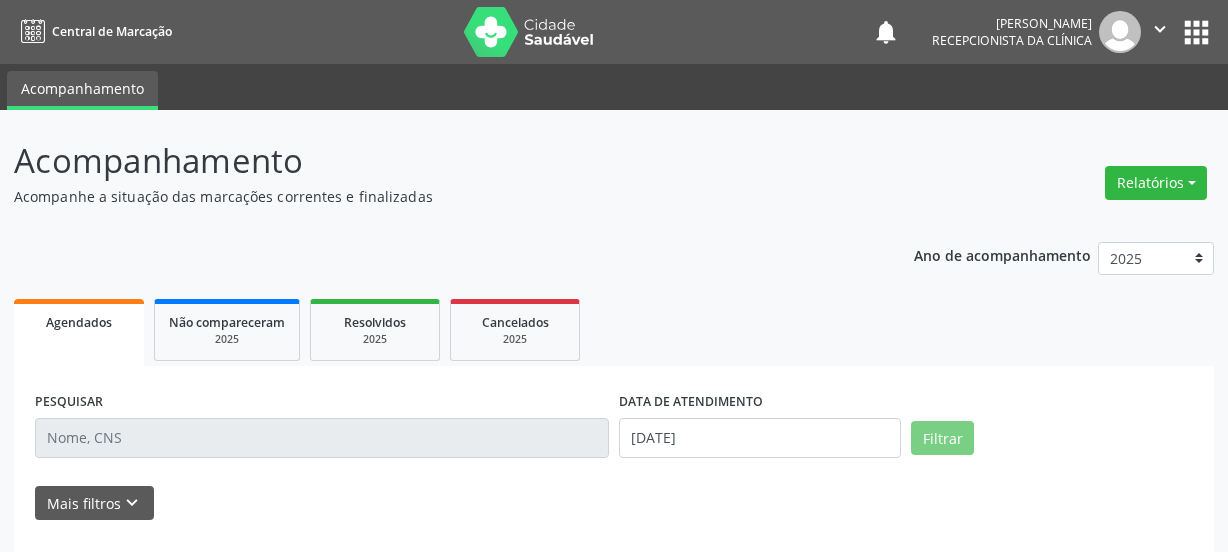 scroll, scrollTop: 0, scrollLeft: 0, axis: both 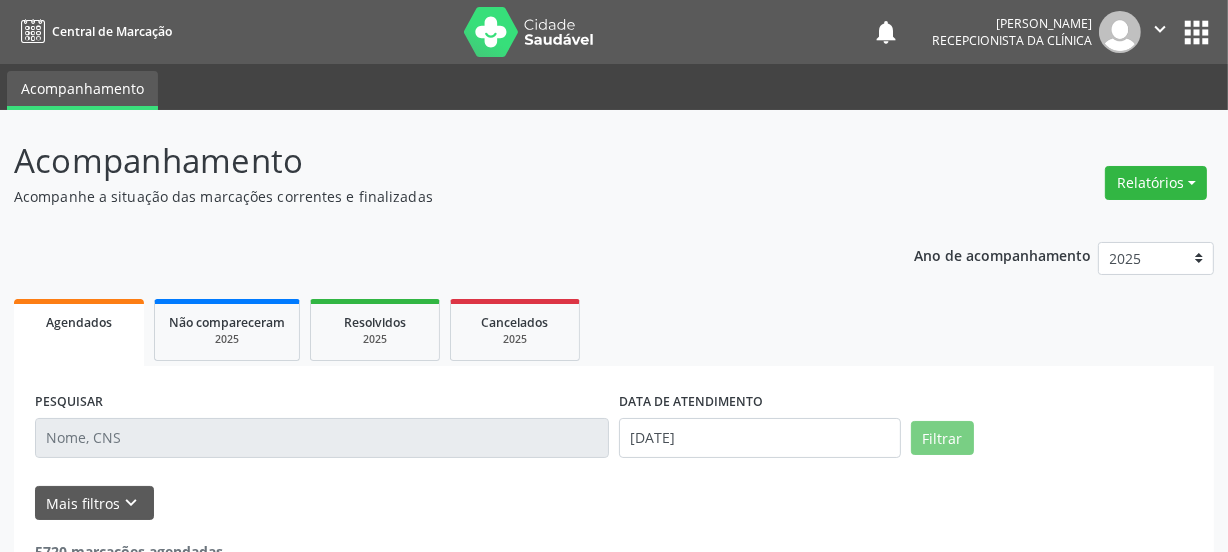 click at bounding box center [322, 438] 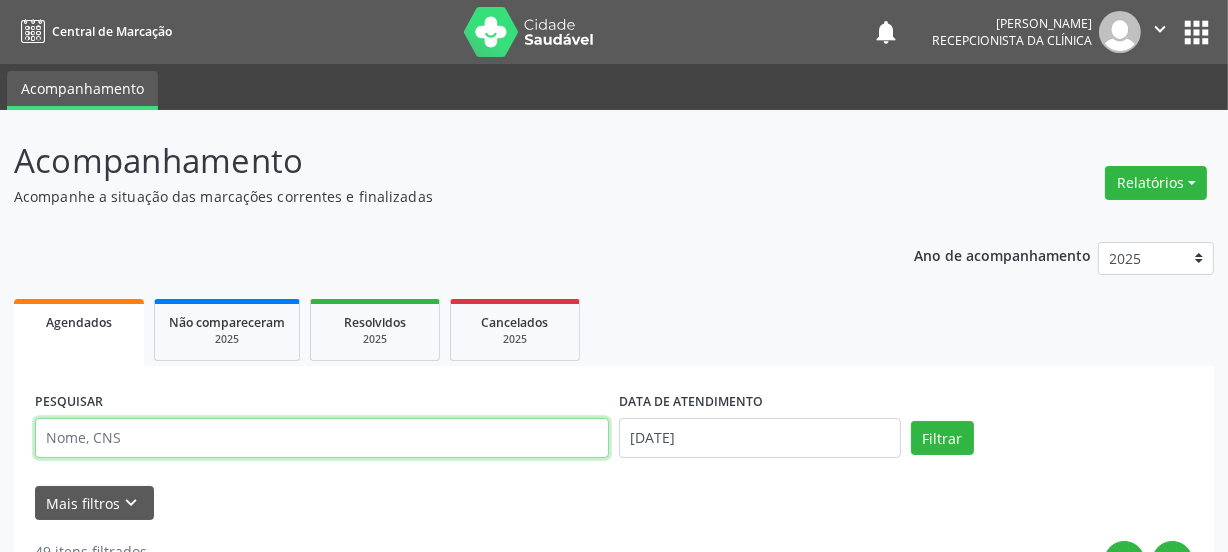 click at bounding box center [322, 438] 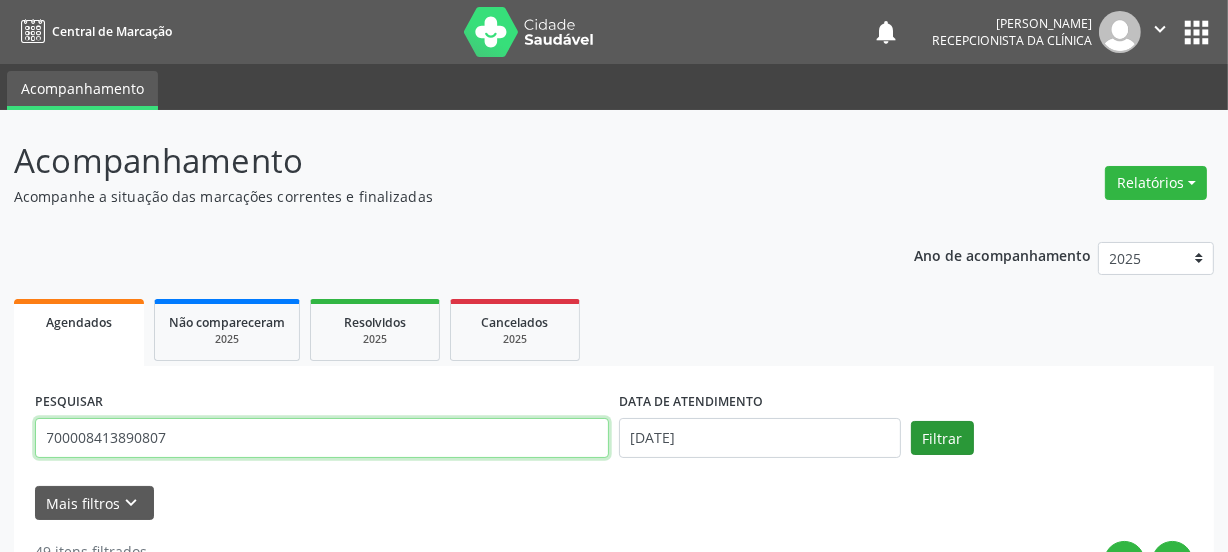 type on "700008413890807" 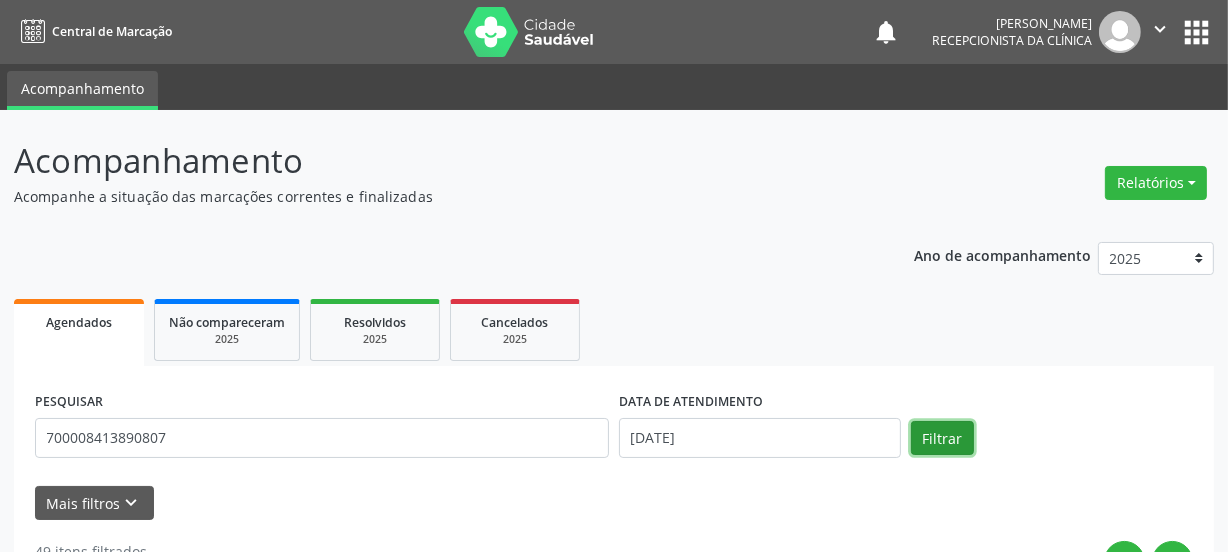 drag, startPoint x: 942, startPoint y: 439, endPoint x: 876, endPoint y: 452, distance: 67.26812 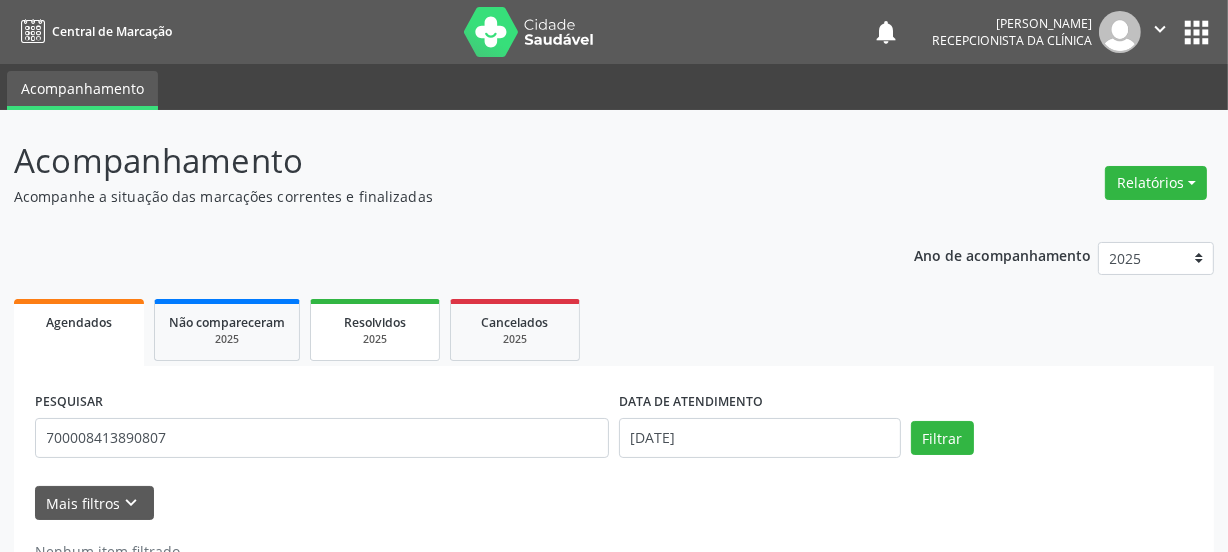 scroll, scrollTop: 65, scrollLeft: 0, axis: vertical 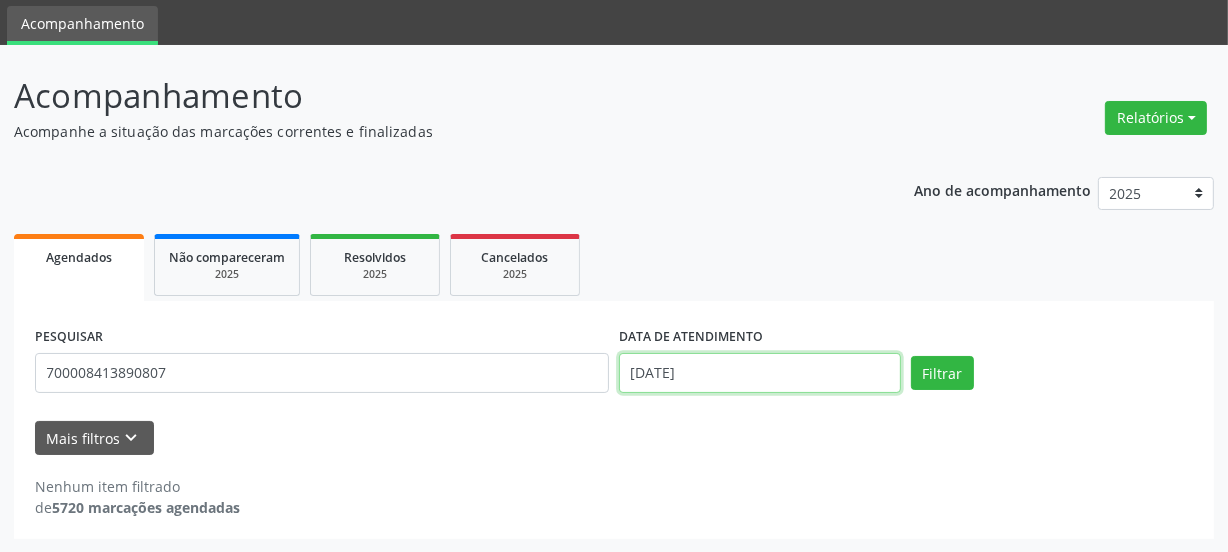 click on "[DATE]" at bounding box center (760, 373) 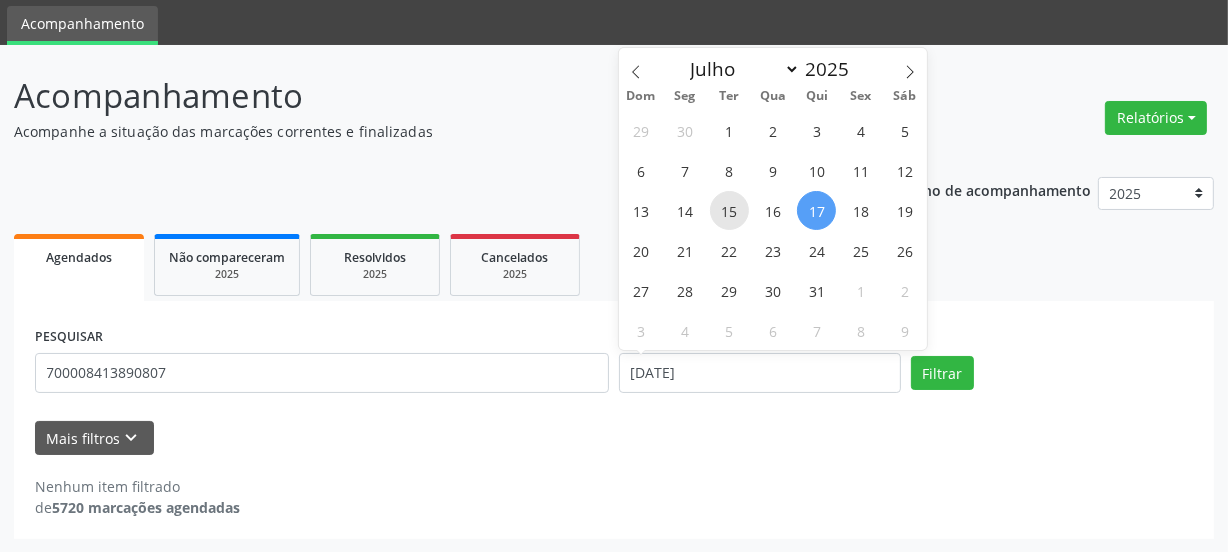 click on "15" at bounding box center [729, 210] 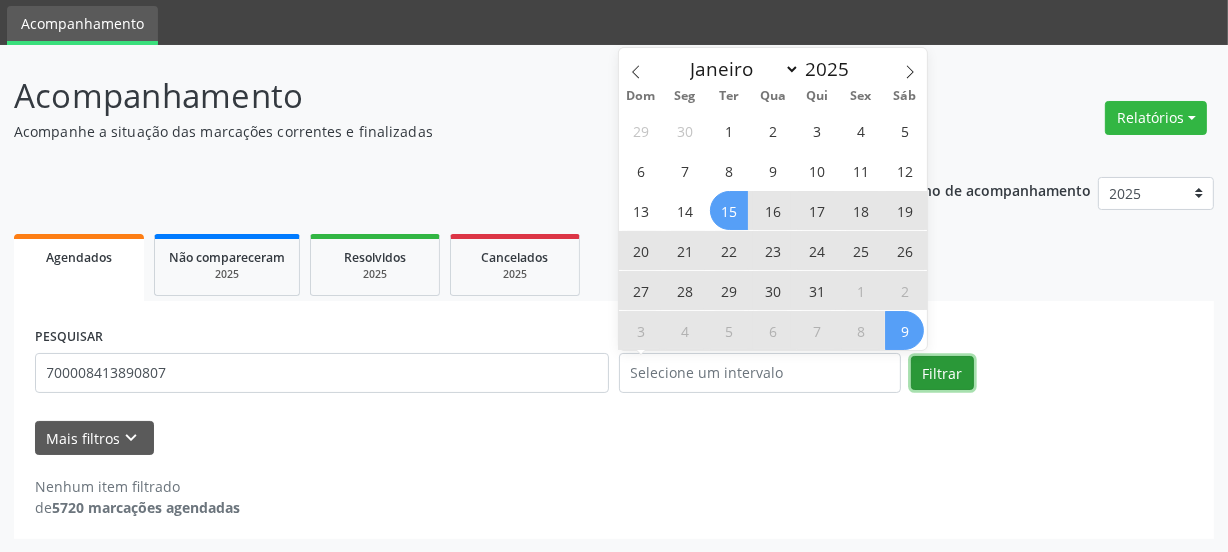 click on "Filtrar" at bounding box center (942, 373) 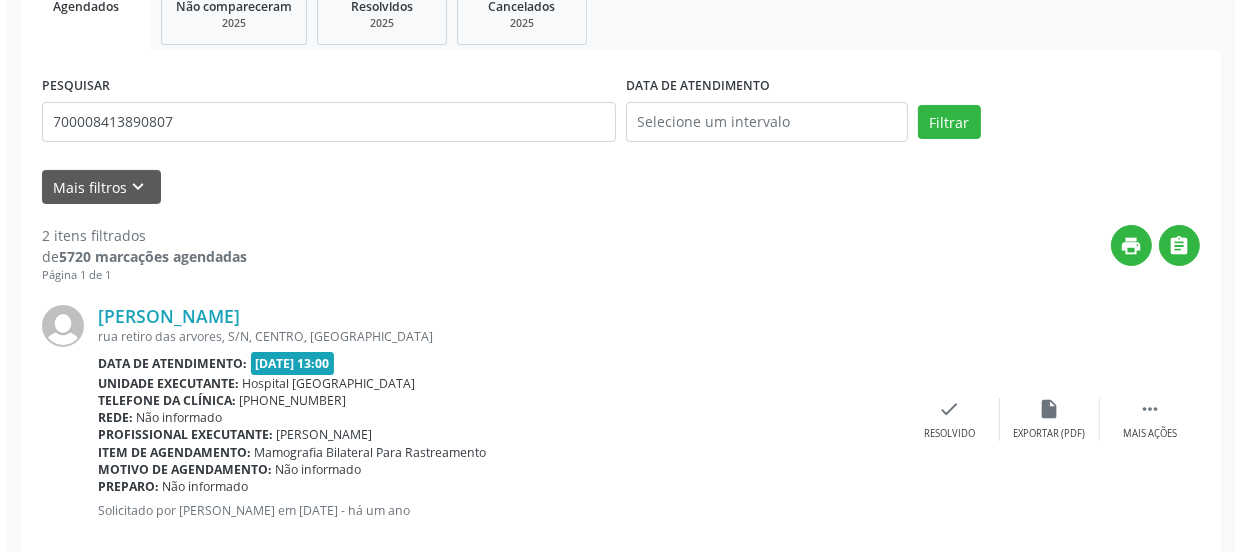 scroll, scrollTop: 623, scrollLeft: 0, axis: vertical 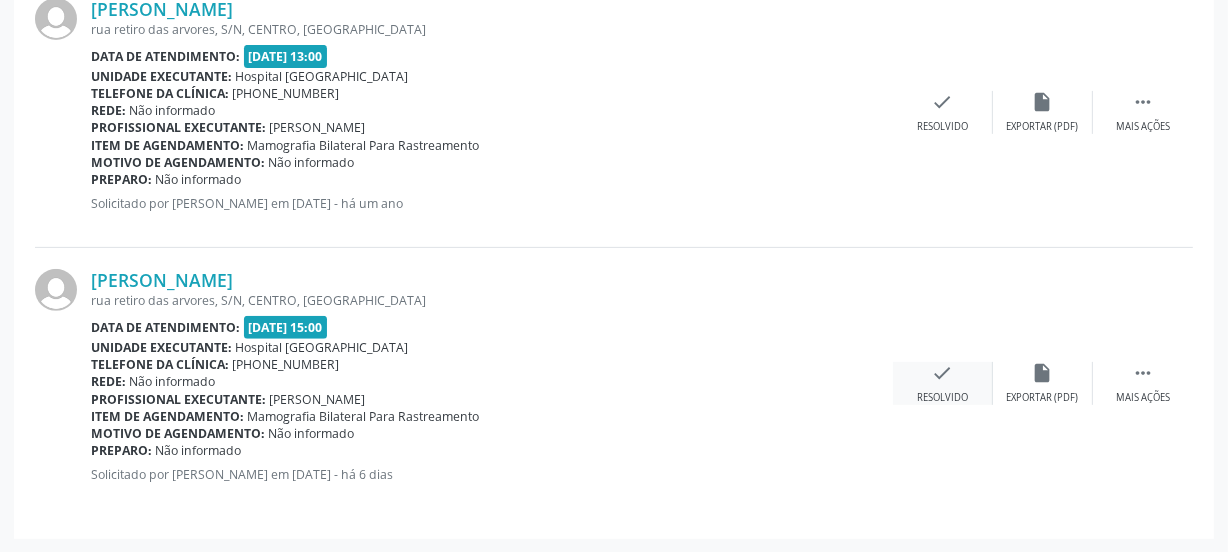 click on "check" at bounding box center [943, 373] 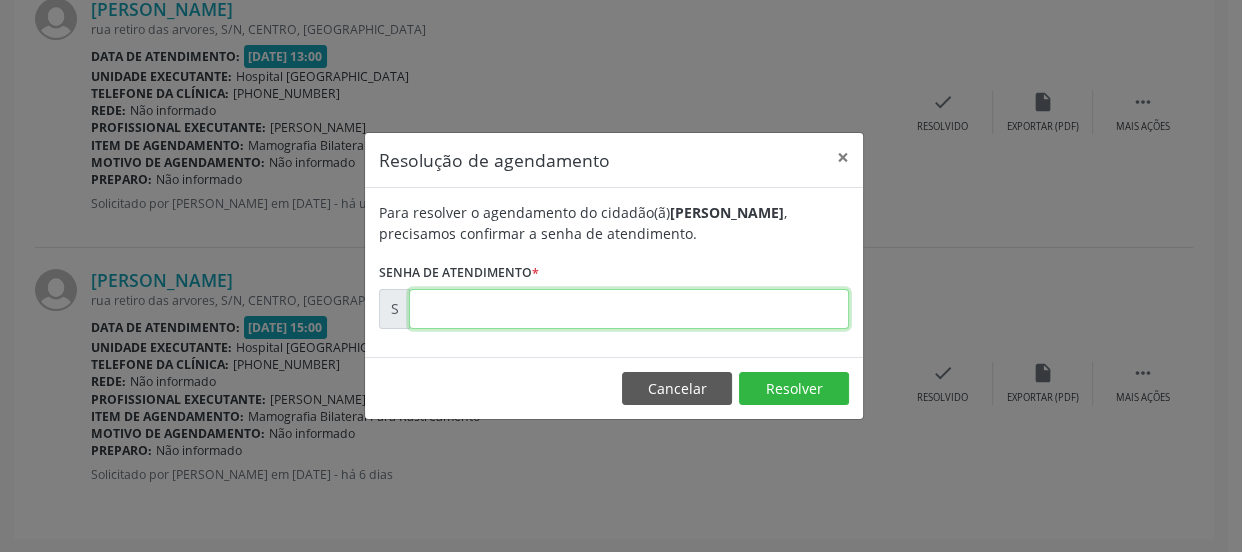 click at bounding box center (629, 309) 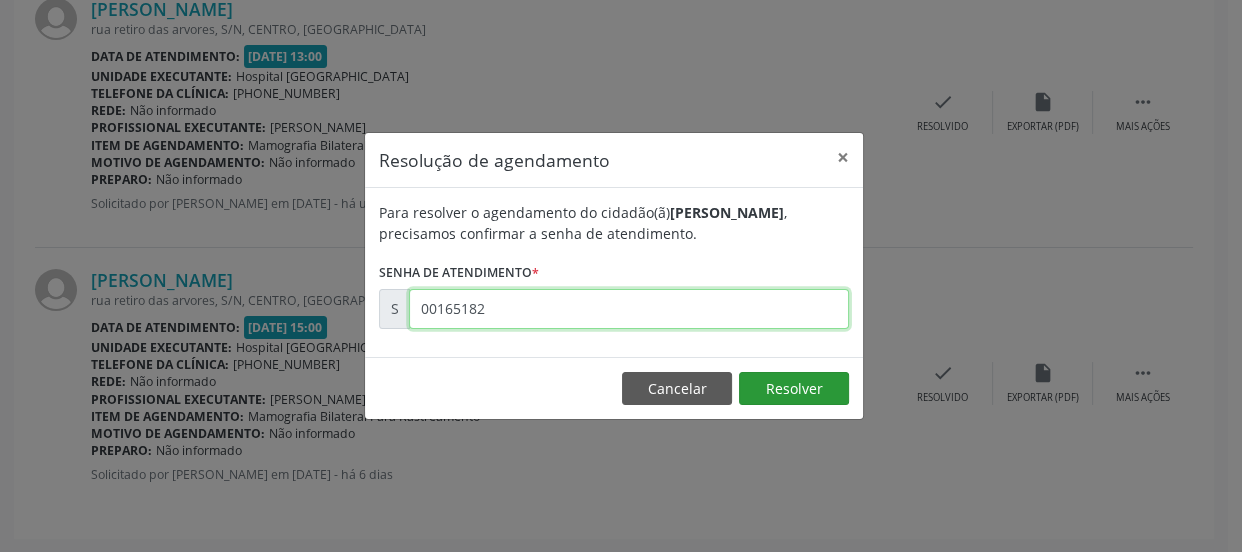 type on "00165182" 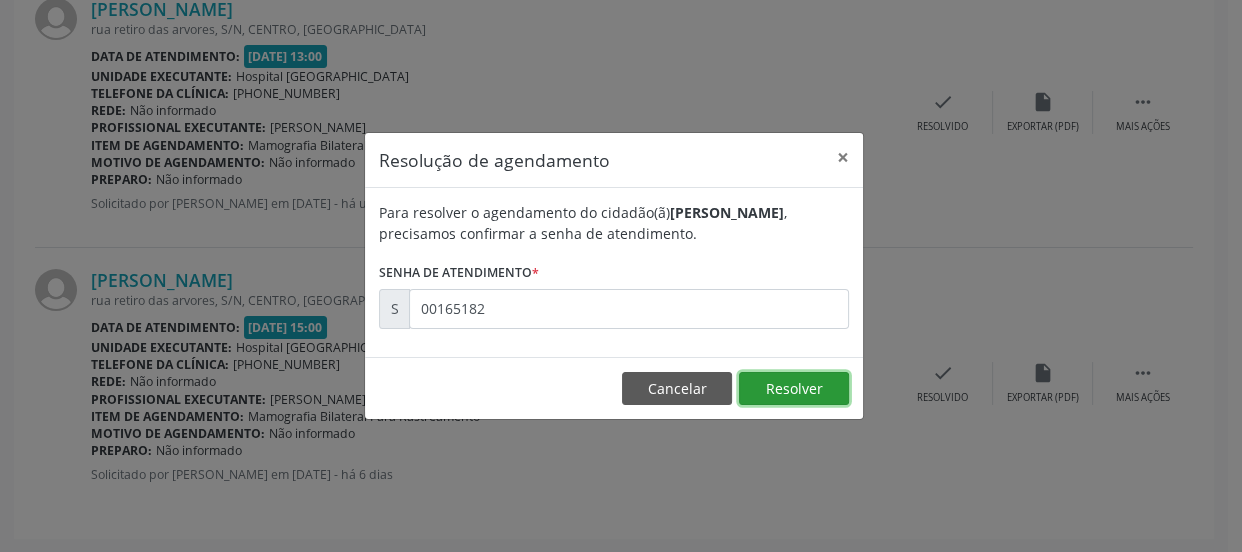 drag, startPoint x: 810, startPoint y: 390, endPoint x: 825, endPoint y: 390, distance: 15 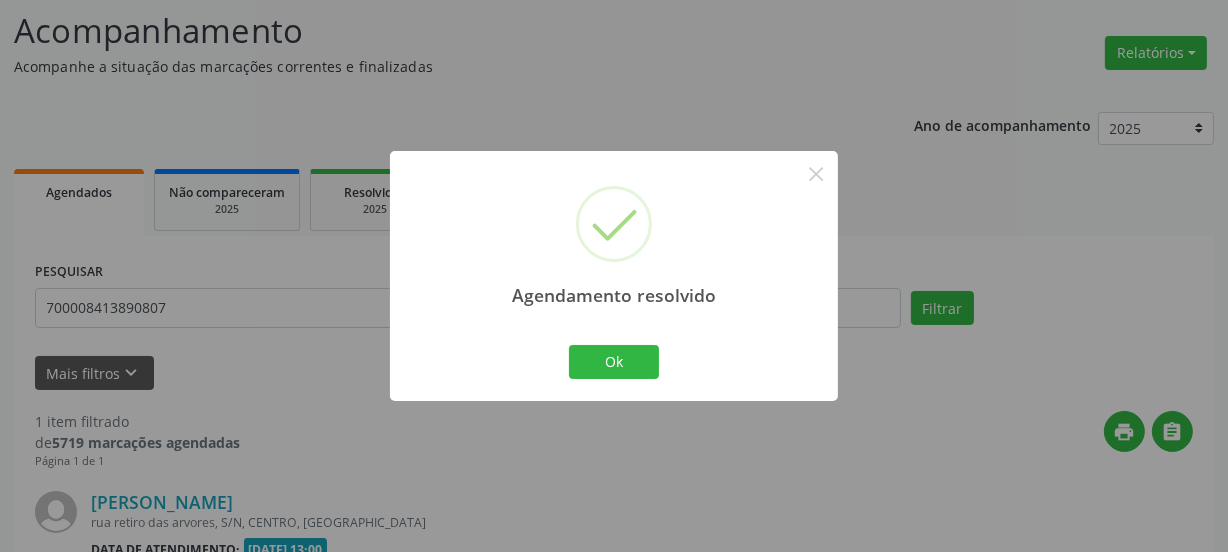 scroll, scrollTop: 352, scrollLeft: 0, axis: vertical 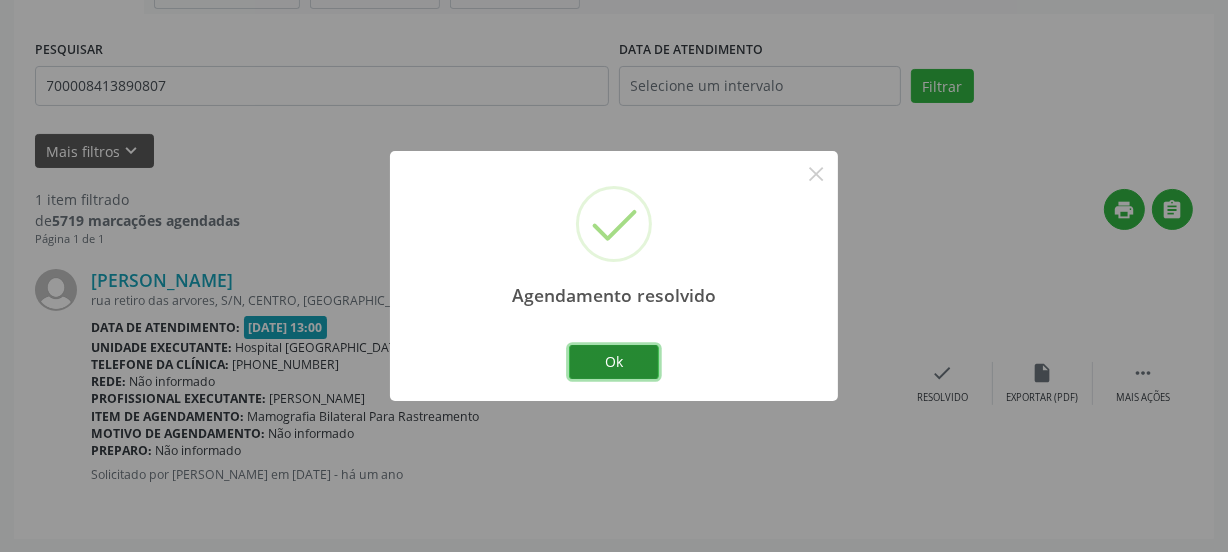 click on "Ok" at bounding box center (614, 362) 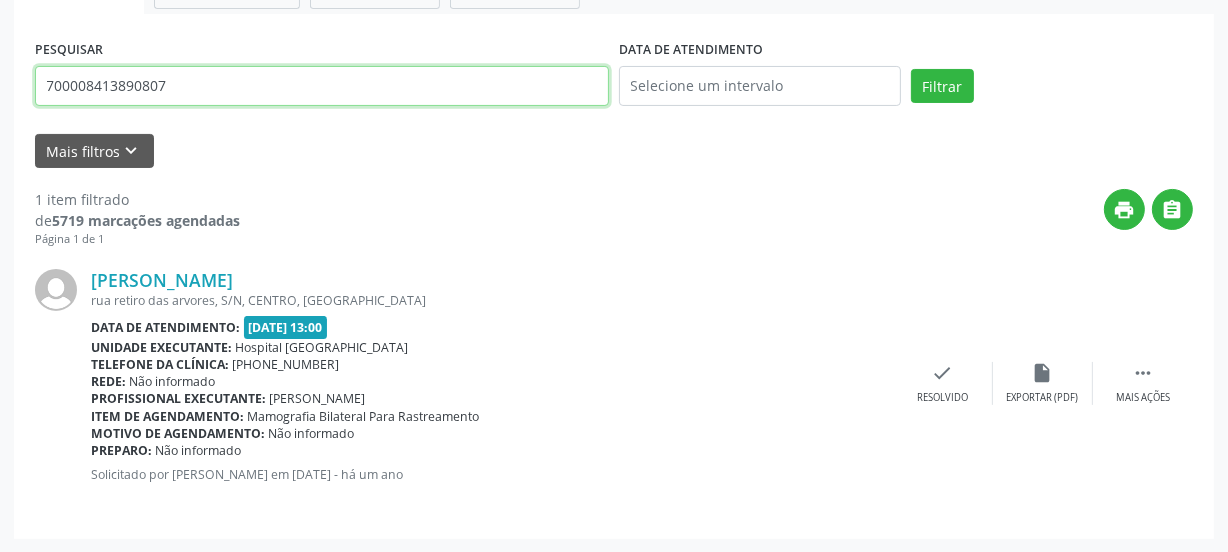 drag, startPoint x: 170, startPoint y: 85, endPoint x: 0, endPoint y: 147, distance: 180.95303 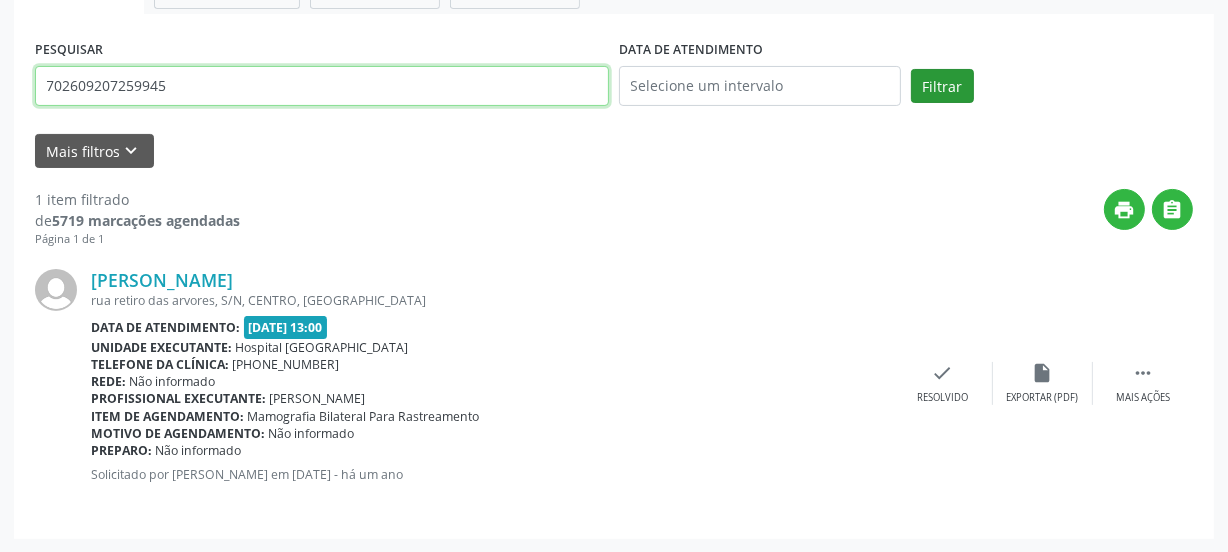 type on "702609207259945" 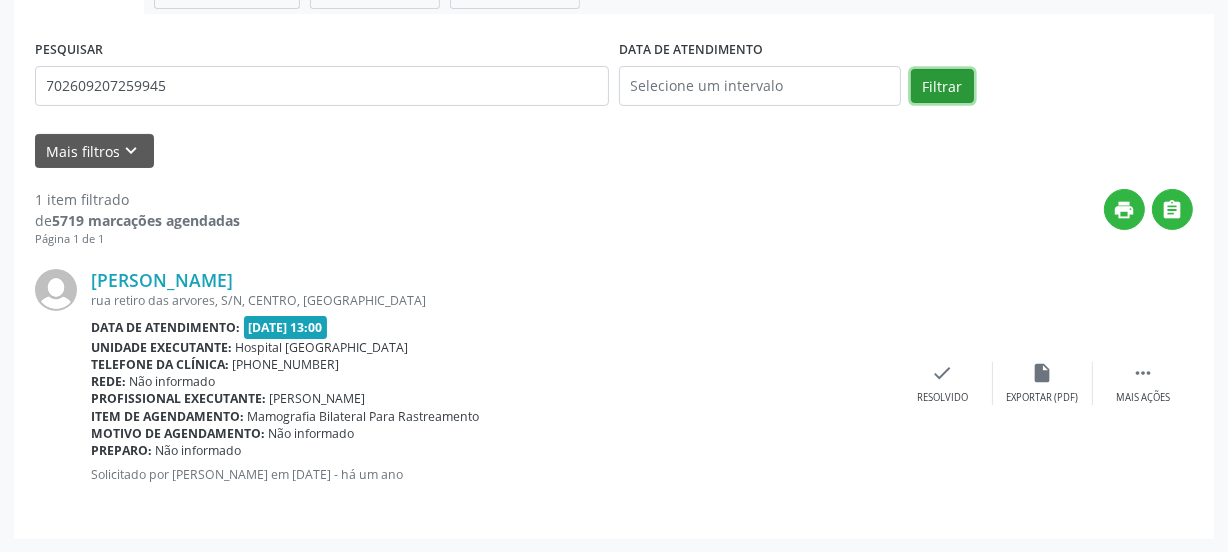 click on "Filtrar" at bounding box center (942, 86) 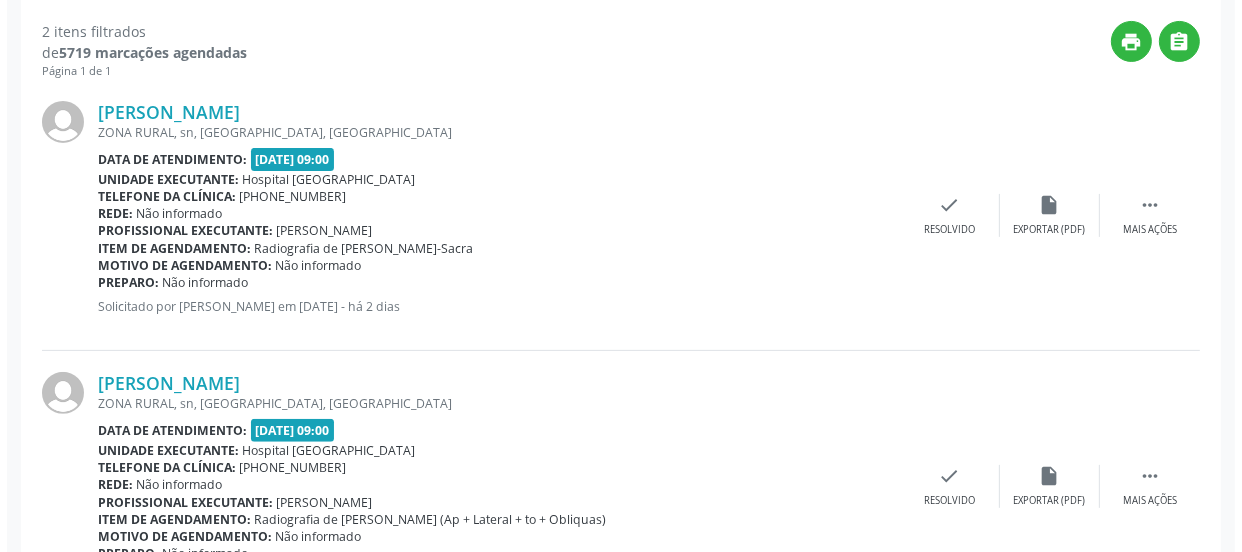 scroll, scrollTop: 534, scrollLeft: 0, axis: vertical 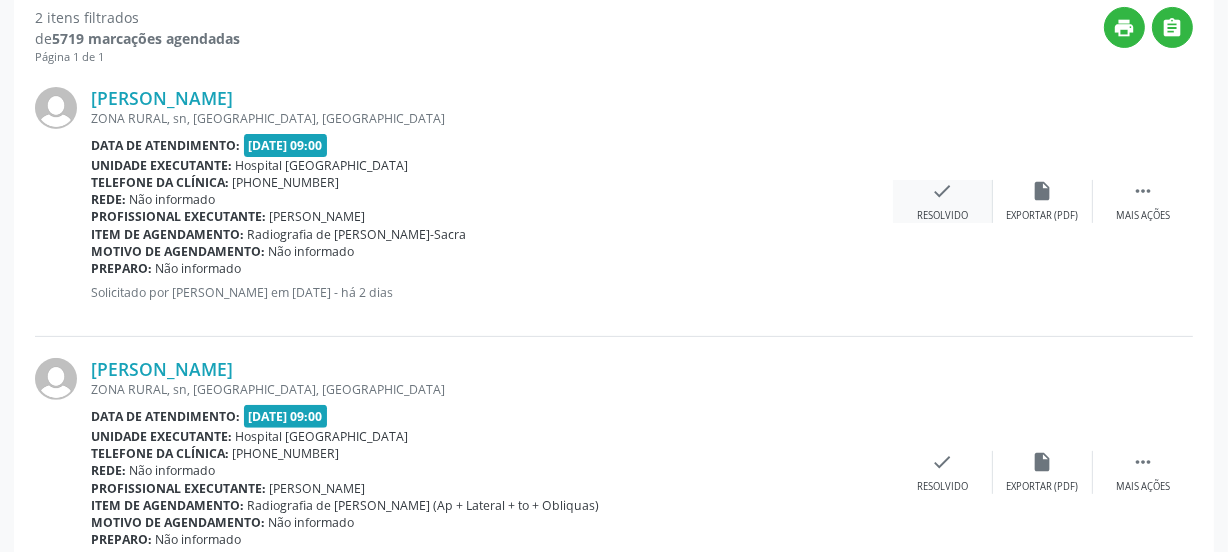click on "check" at bounding box center [943, 191] 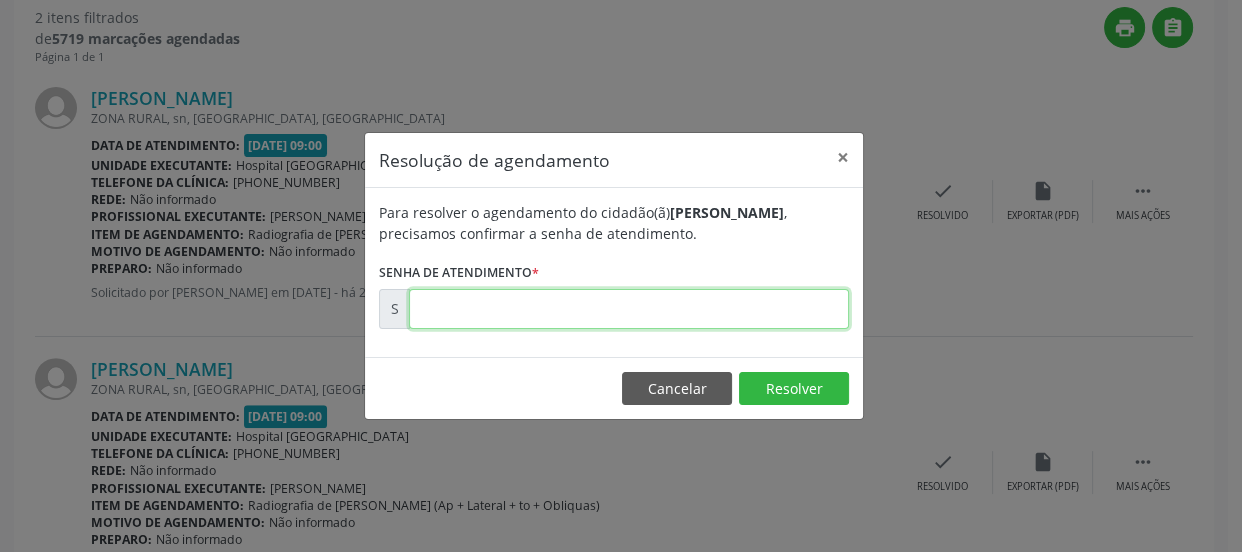 click at bounding box center (629, 309) 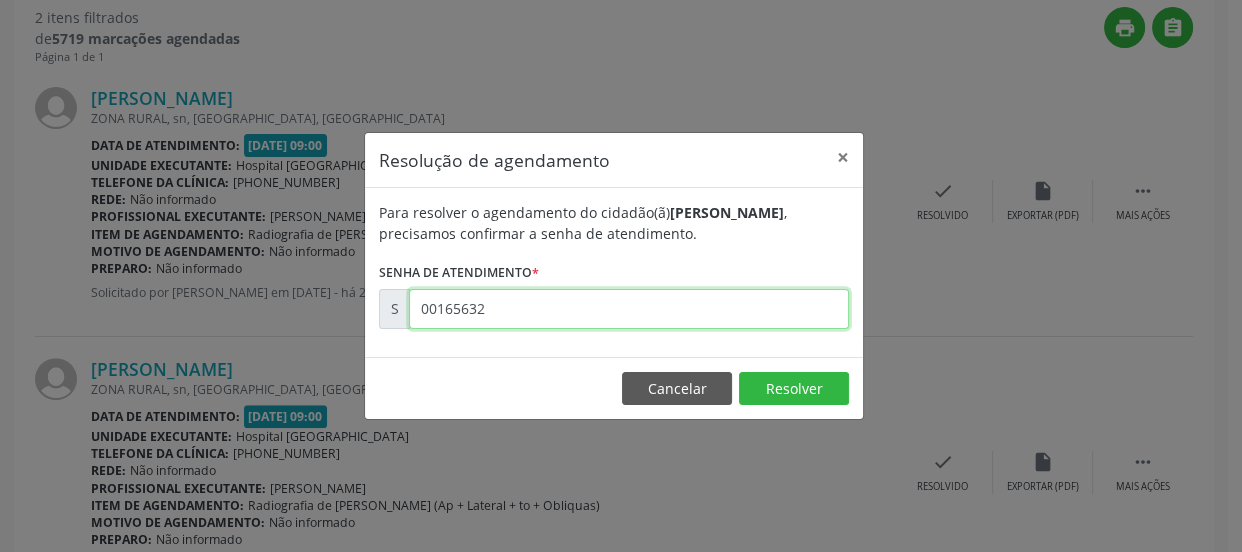 type on "00165632" 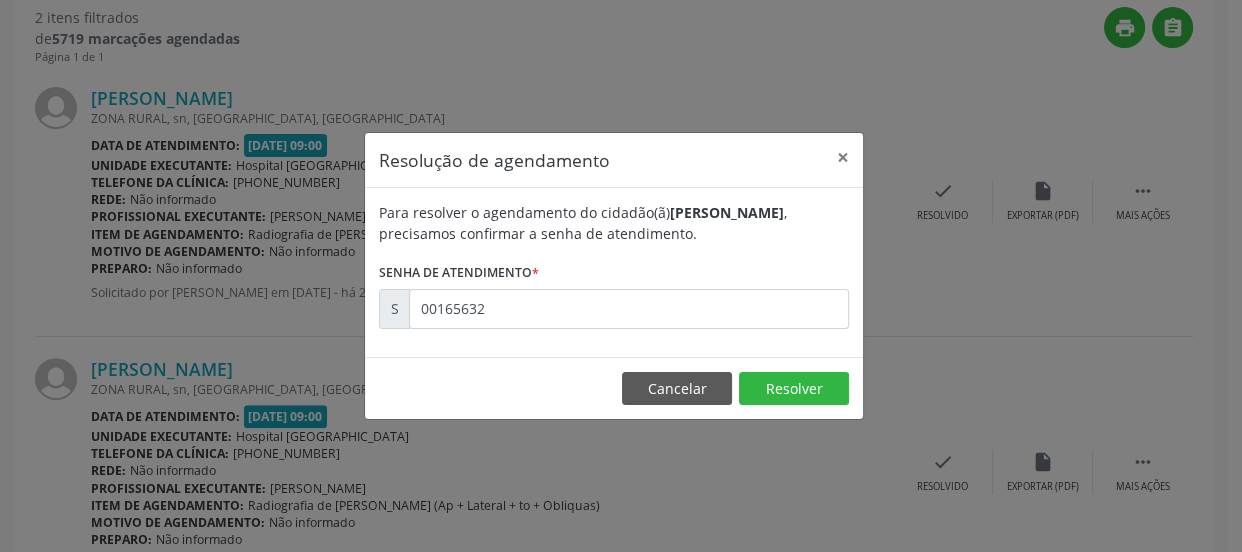 click on "Cancelar Resolver" at bounding box center [614, 388] 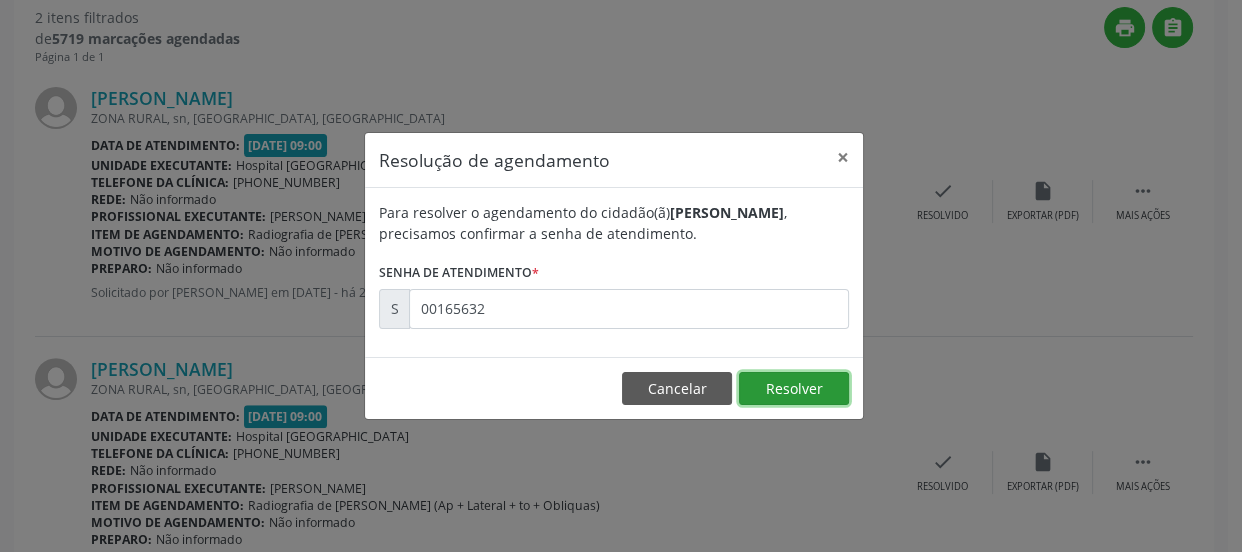 click on "Resolver" at bounding box center [794, 389] 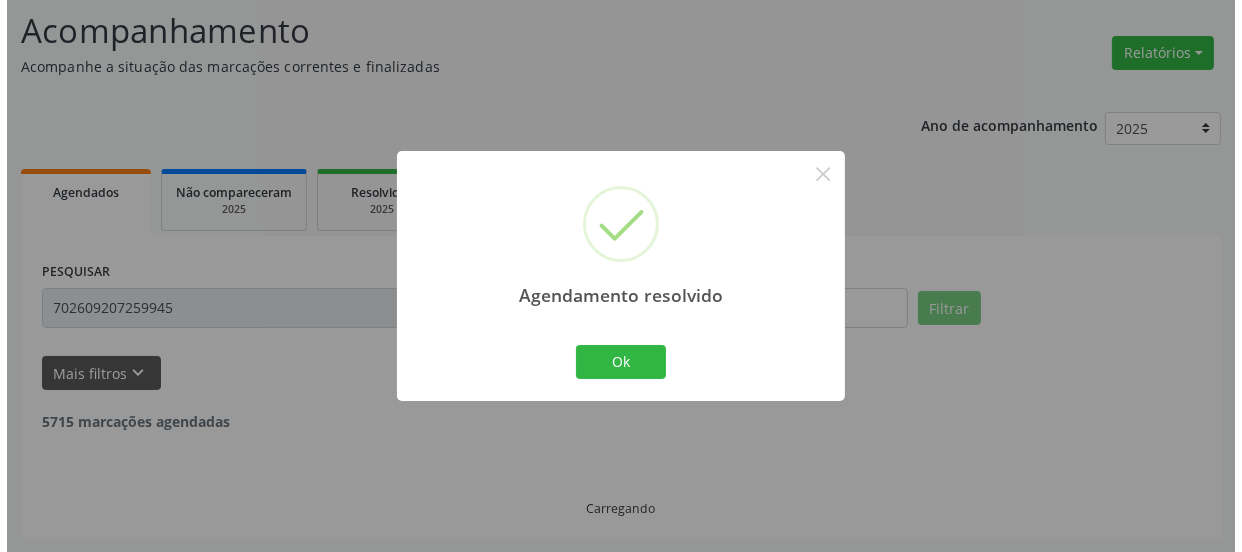 scroll, scrollTop: 352, scrollLeft: 0, axis: vertical 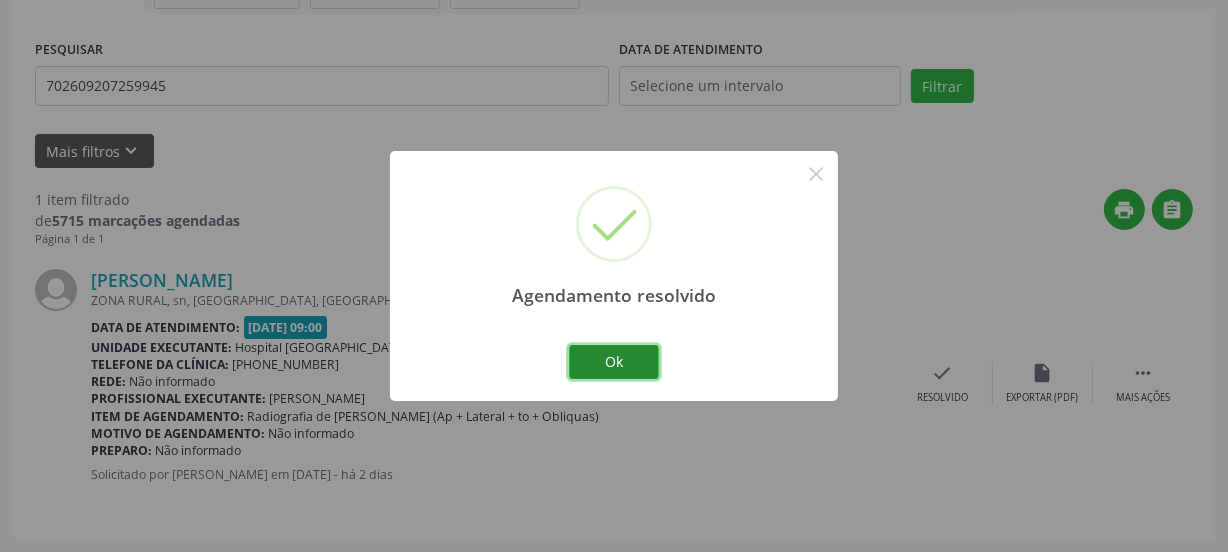 drag, startPoint x: 643, startPoint y: 358, endPoint x: 660, endPoint y: 364, distance: 18.027756 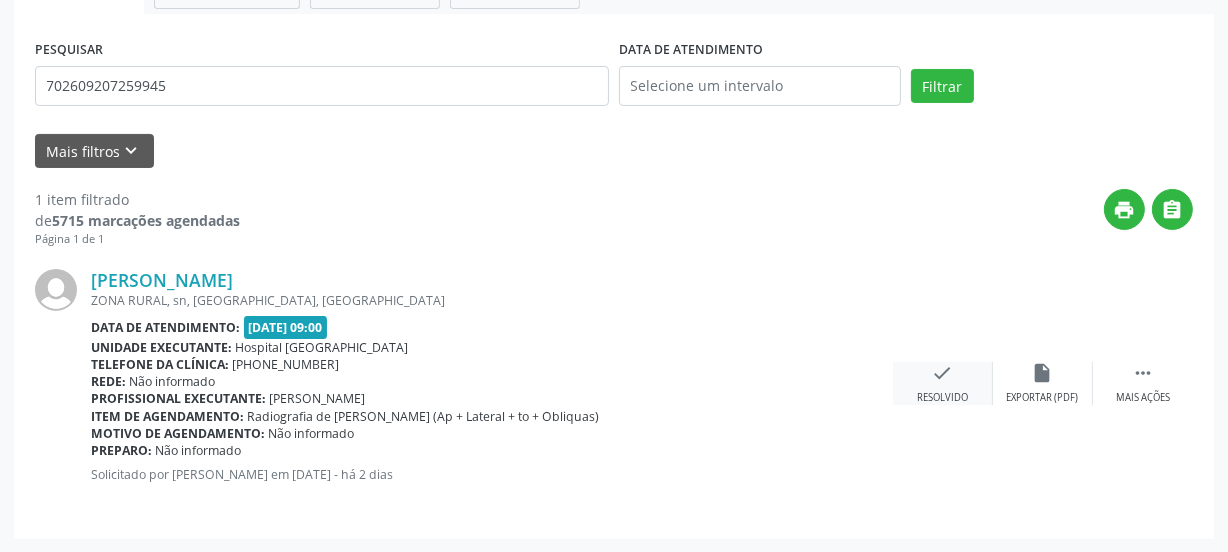 click on "check" at bounding box center (943, 373) 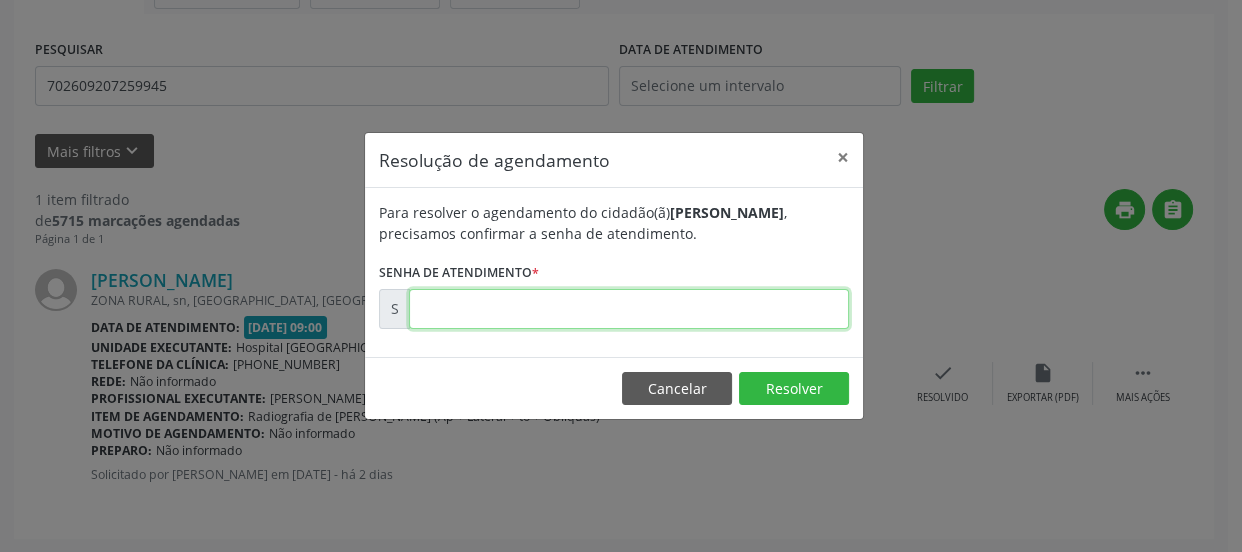 click at bounding box center (629, 309) 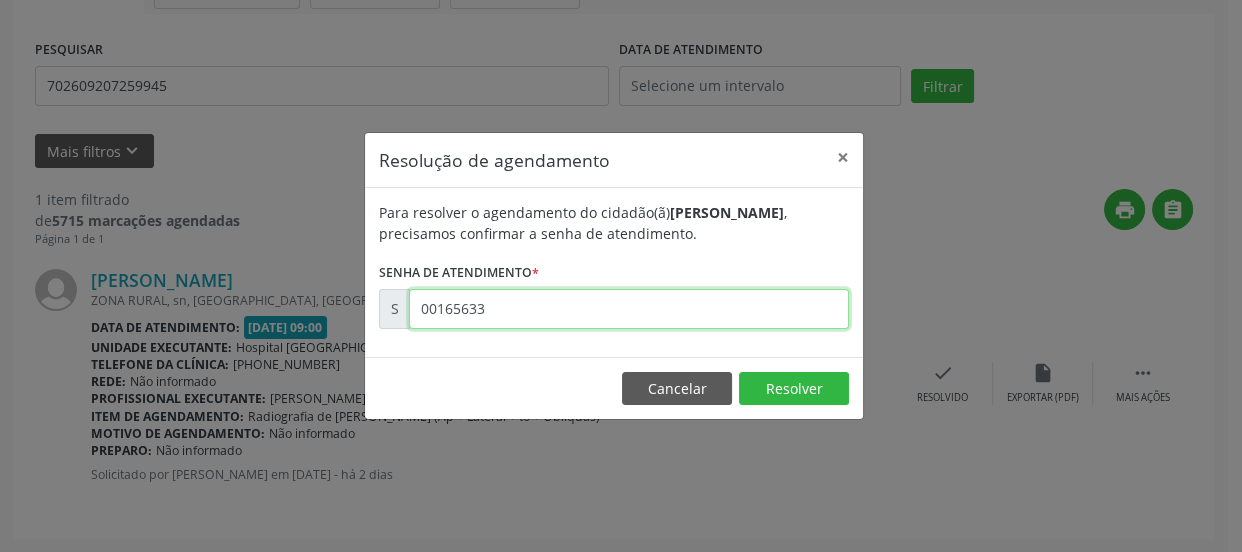 type on "00165633" 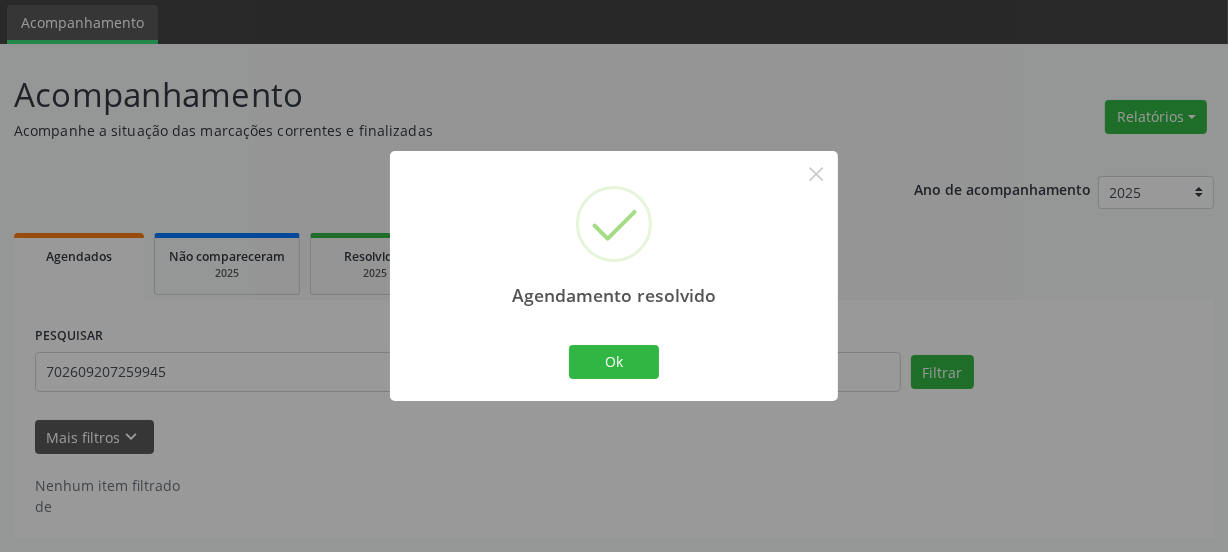 scroll, scrollTop: 65, scrollLeft: 0, axis: vertical 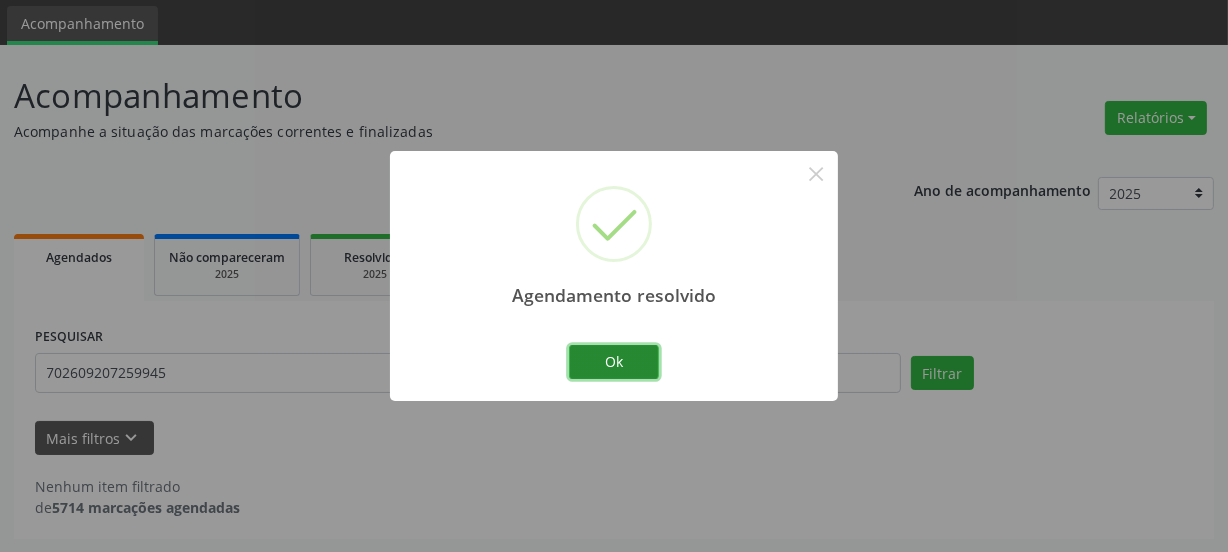 click on "Ok" at bounding box center [614, 362] 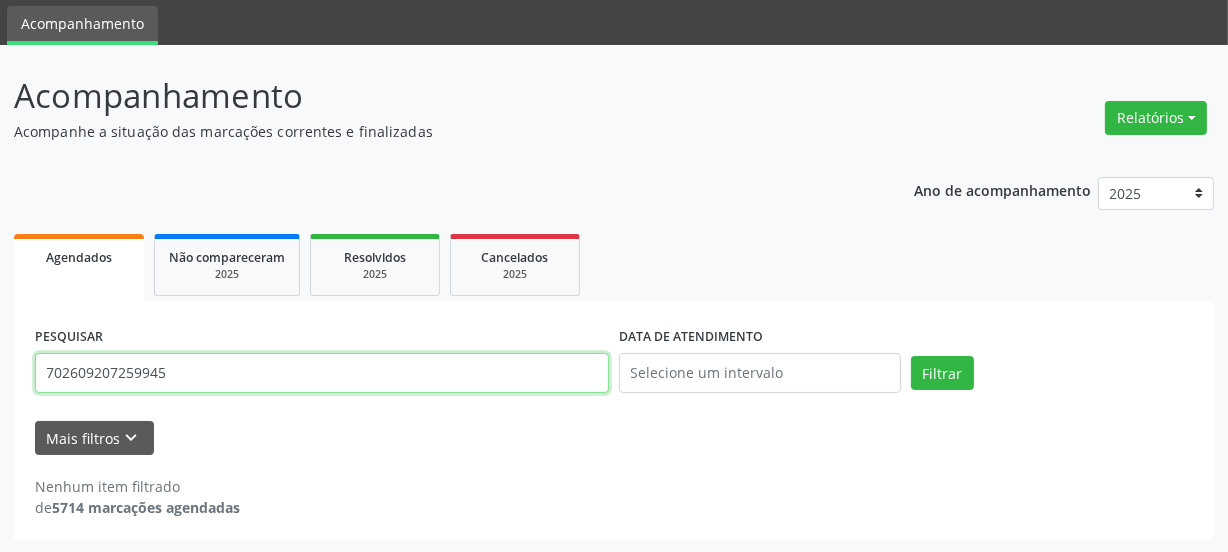 drag, startPoint x: 218, startPoint y: 382, endPoint x: 0, endPoint y: 449, distance: 228.06358 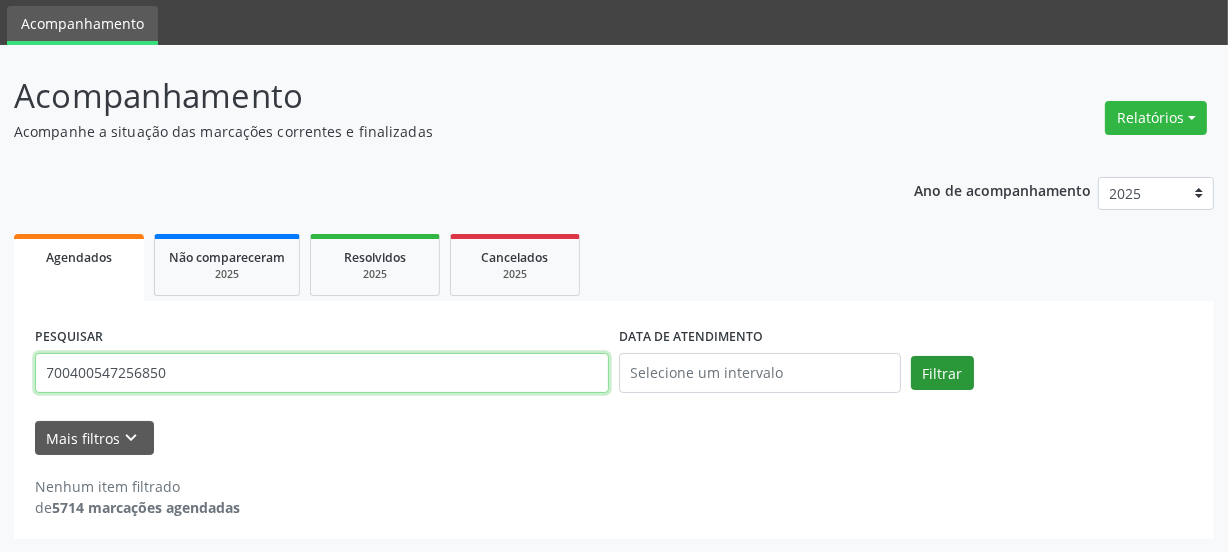 type on "700400547256850" 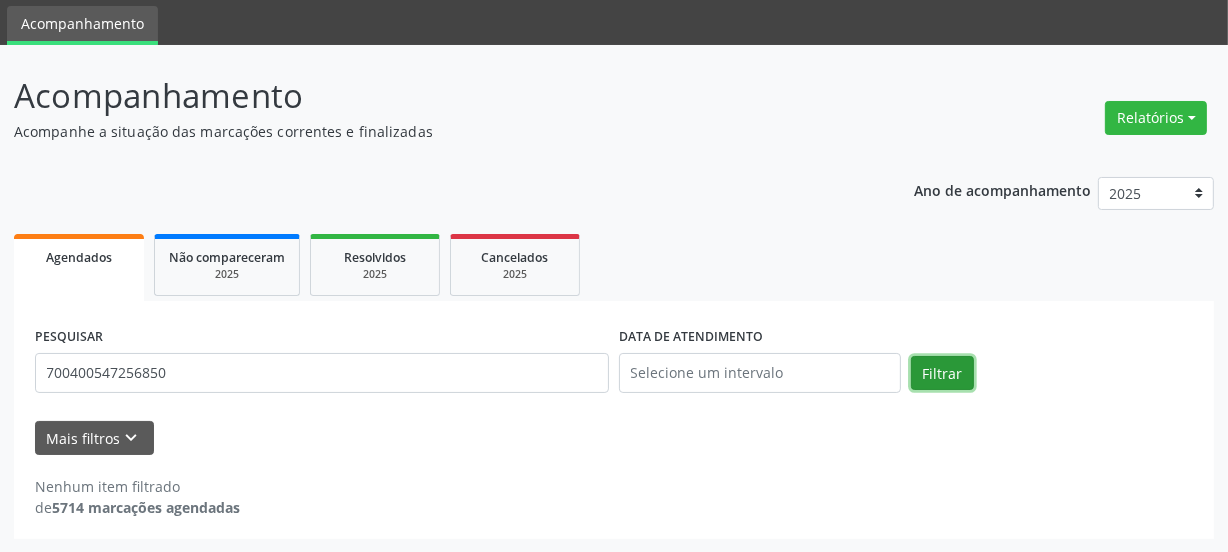 drag, startPoint x: 928, startPoint y: 364, endPoint x: 940, endPoint y: 377, distance: 17.691807 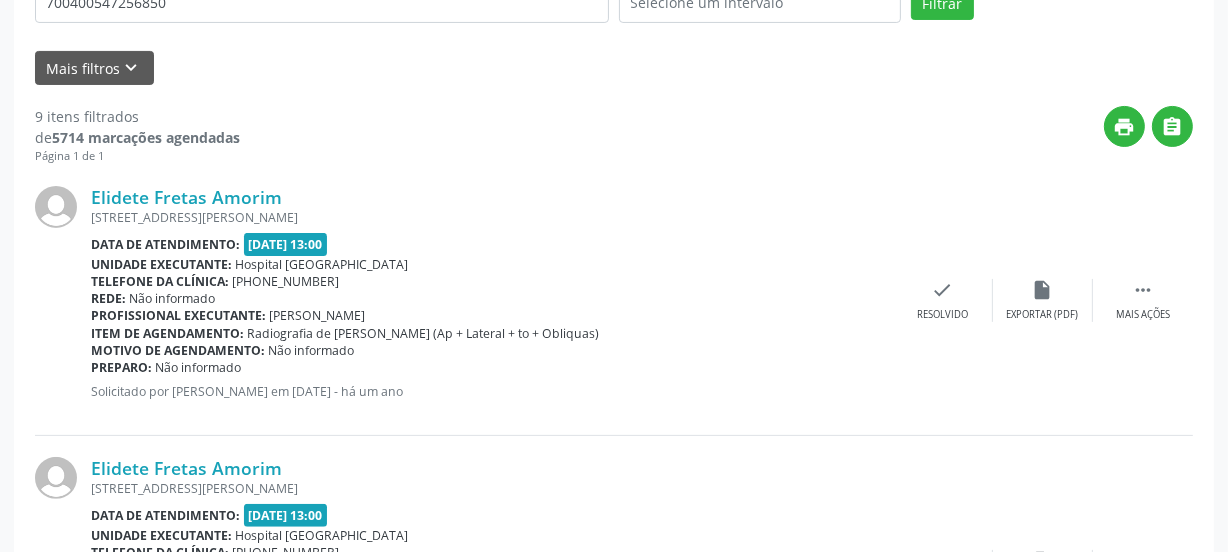 scroll, scrollTop: 584, scrollLeft: 0, axis: vertical 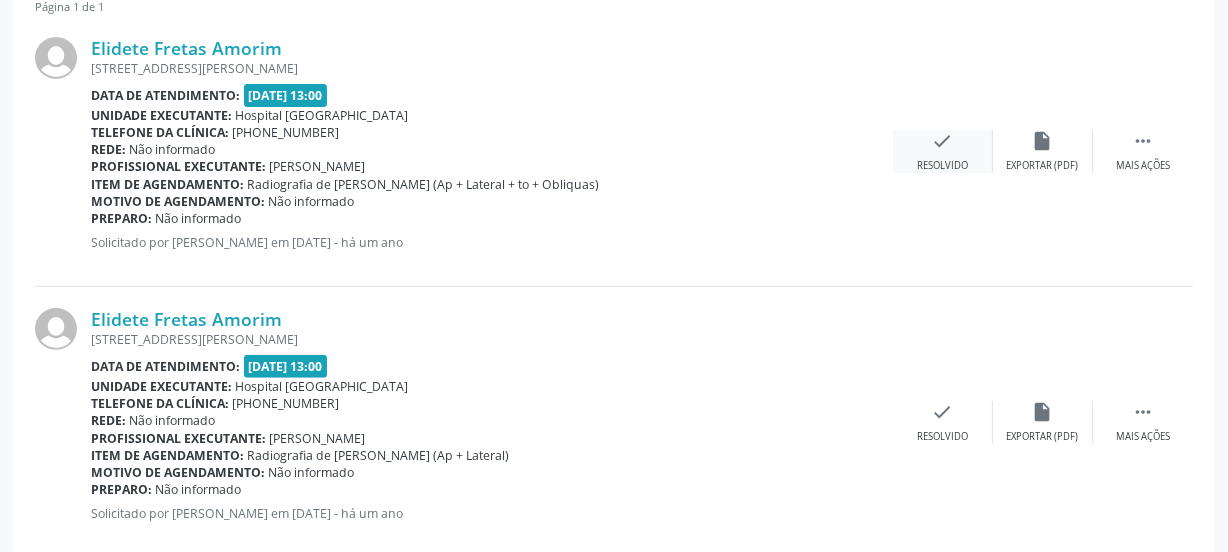 click on "check
Resolvido" at bounding box center (943, 151) 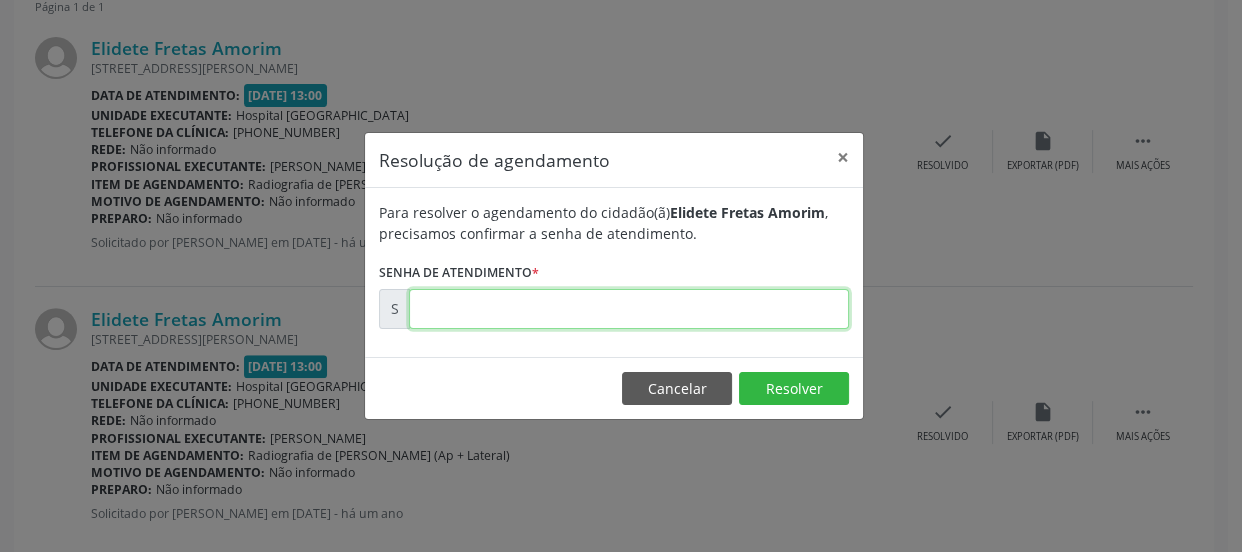 click at bounding box center [629, 309] 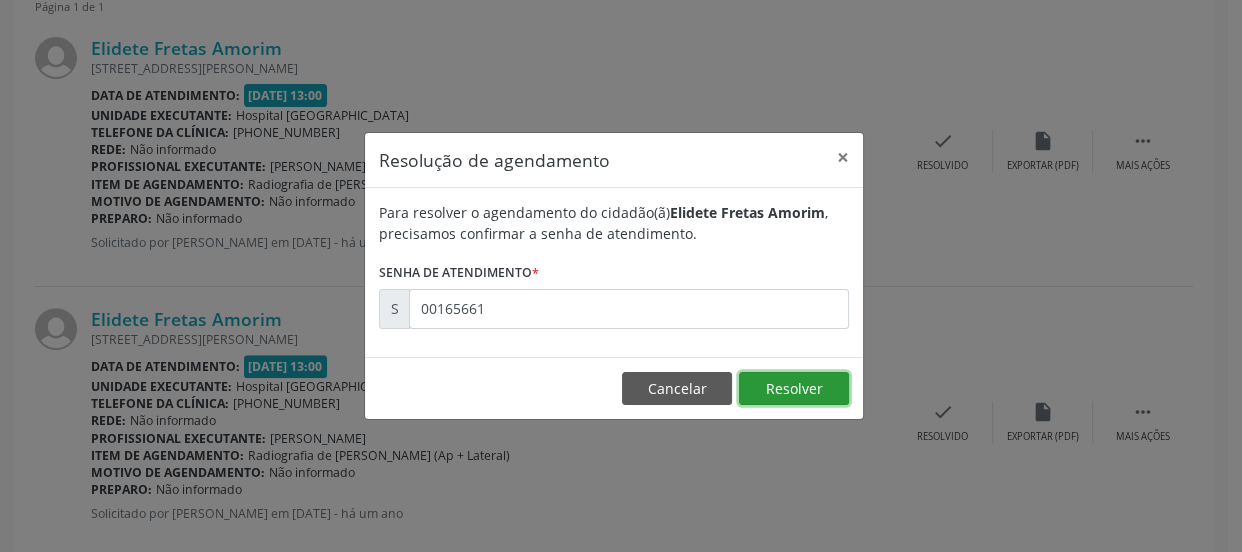 click on "Resolver" at bounding box center [794, 389] 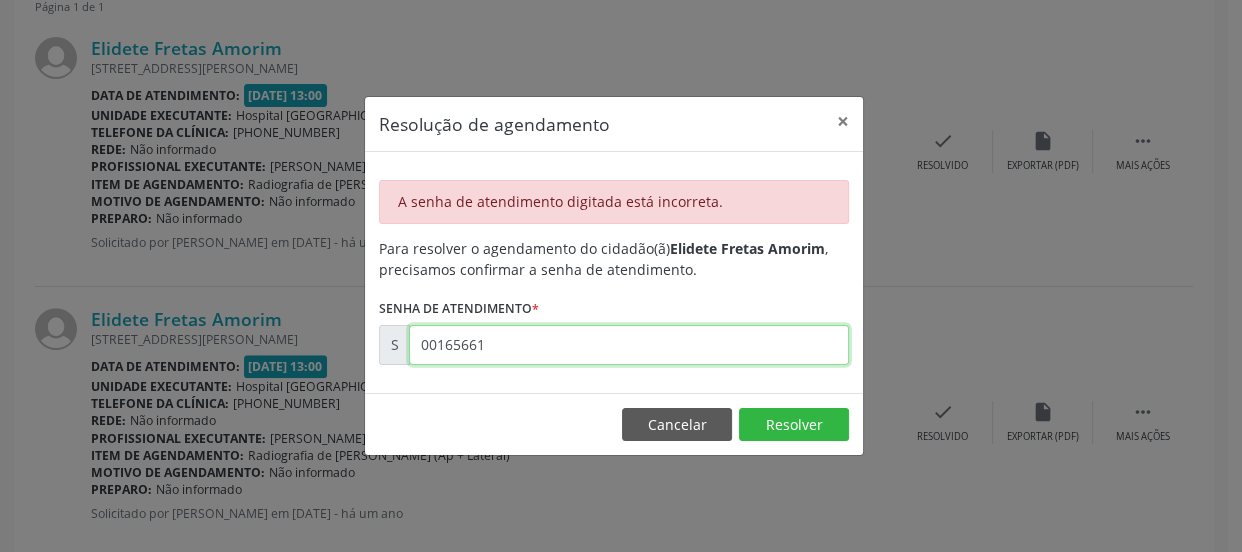 drag, startPoint x: 523, startPoint y: 337, endPoint x: 276, endPoint y: 359, distance: 247.97783 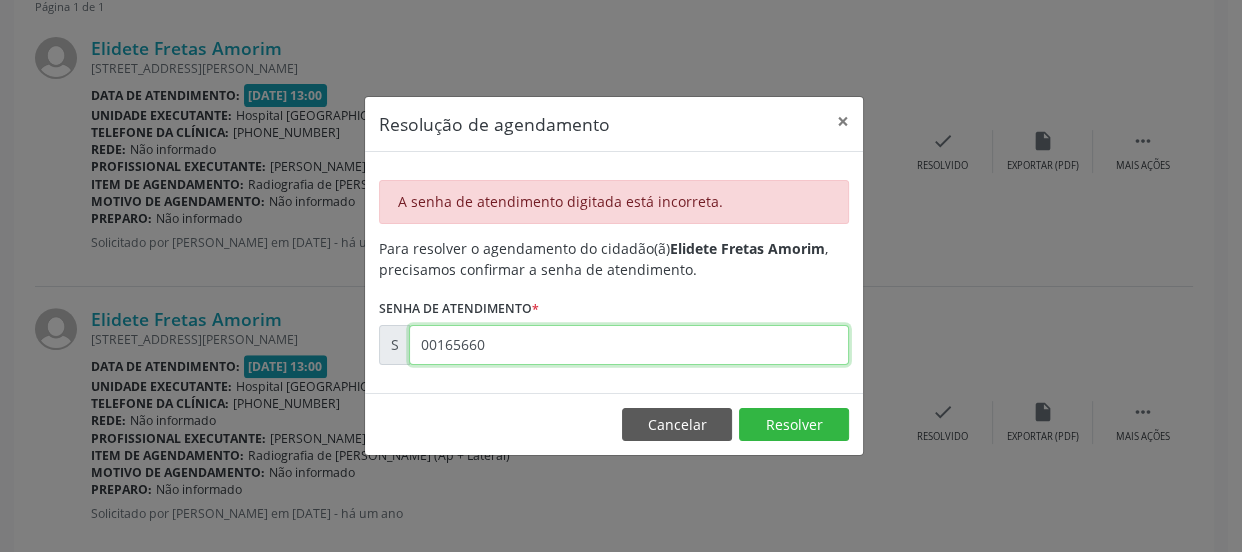 drag, startPoint x: 503, startPoint y: 343, endPoint x: 310, endPoint y: 345, distance: 193.01036 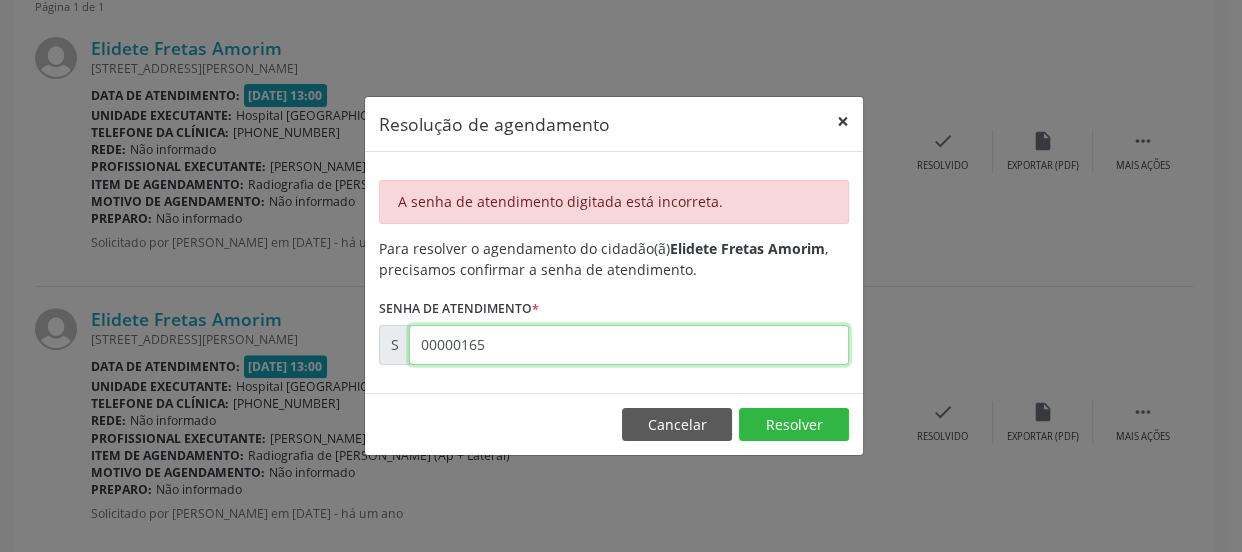 type on "00000165" 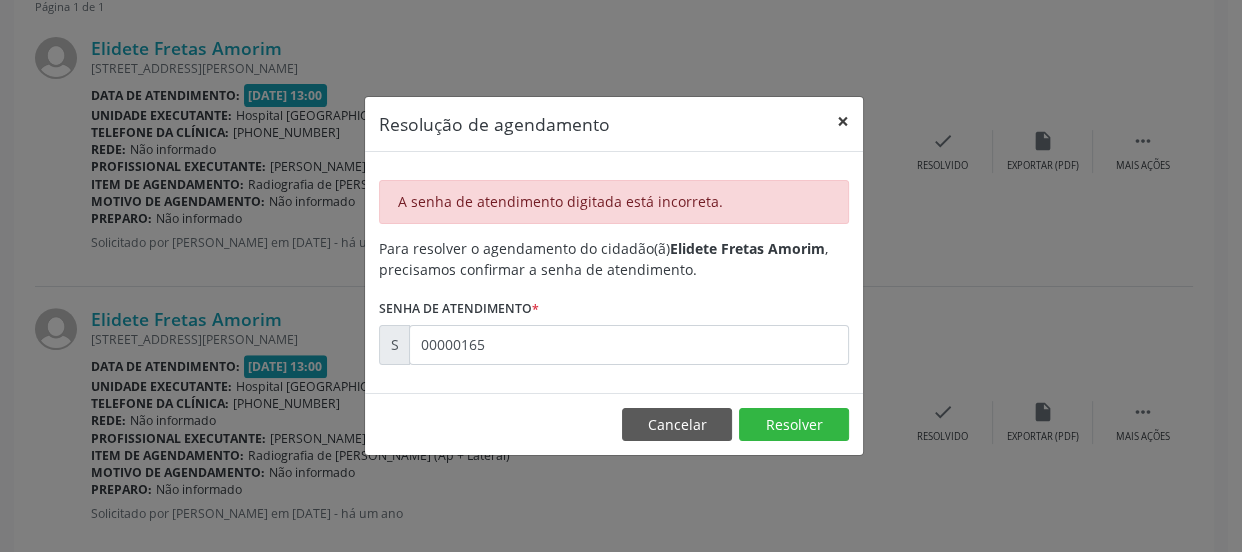 click on "×" at bounding box center [843, 121] 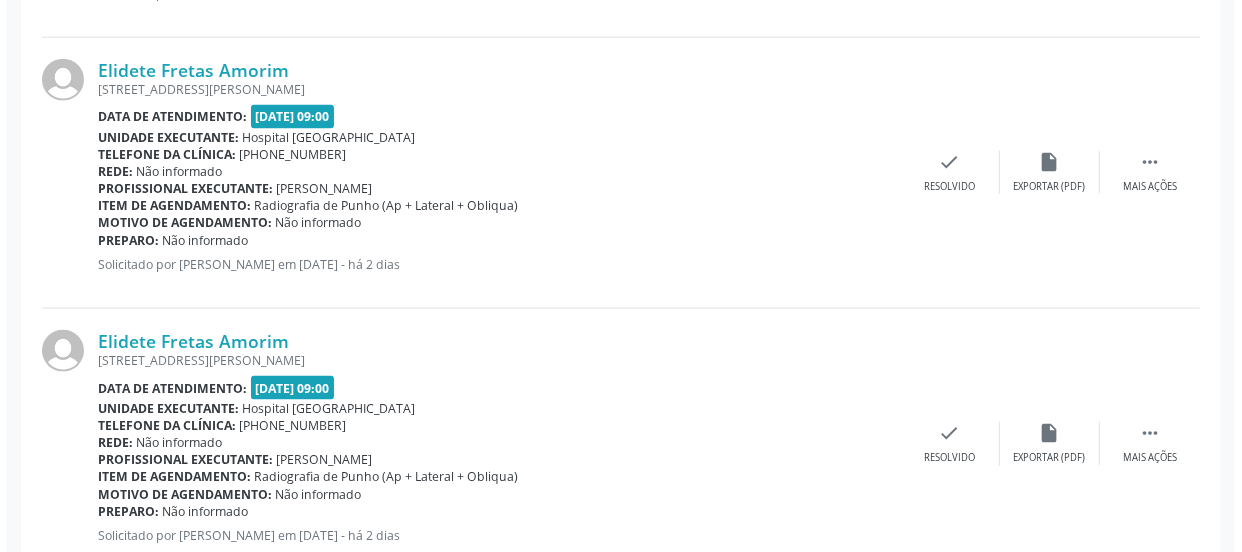 scroll, scrollTop: 2519, scrollLeft: 0, axis: vertical 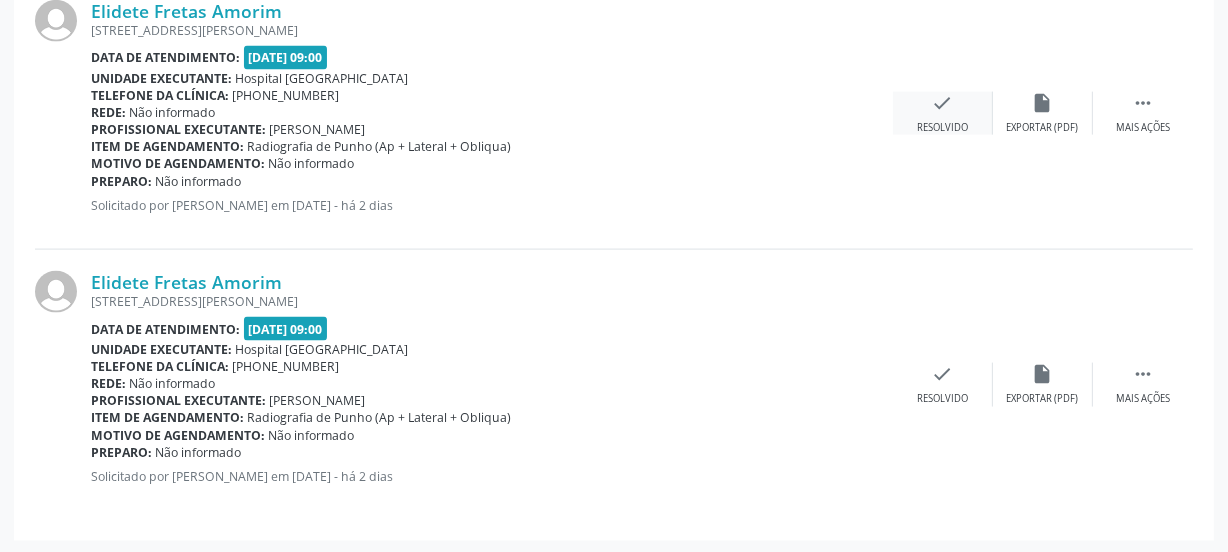 click on "Resolvido" at bounding box center (942, 128) 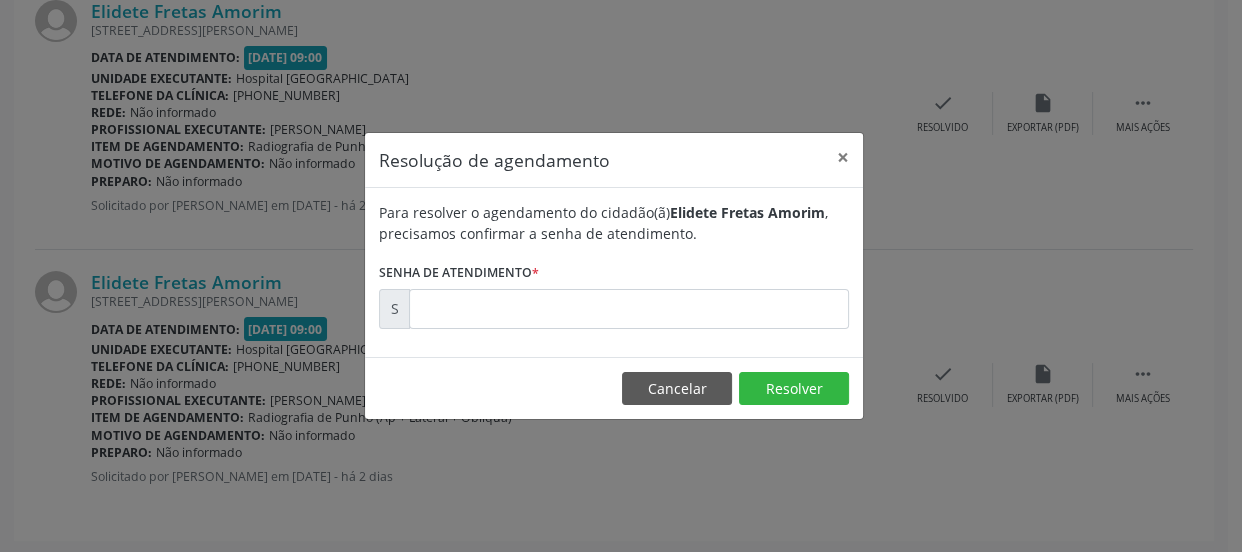 click on "Para resolver o agendamento do cidadão(ã)  Elidete [PERSON_NAME] ,
precisamos confirmar a senha de atendimento.
Senha de atendimento
*
S" at bounding box center [614, 272] 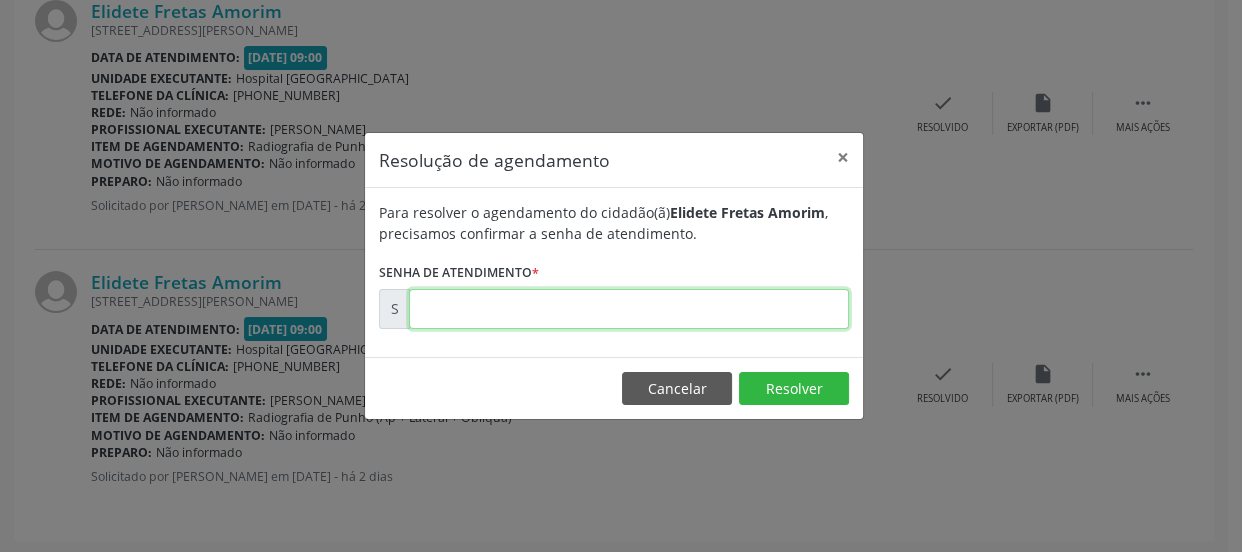 click at bounding box center [629, 309] 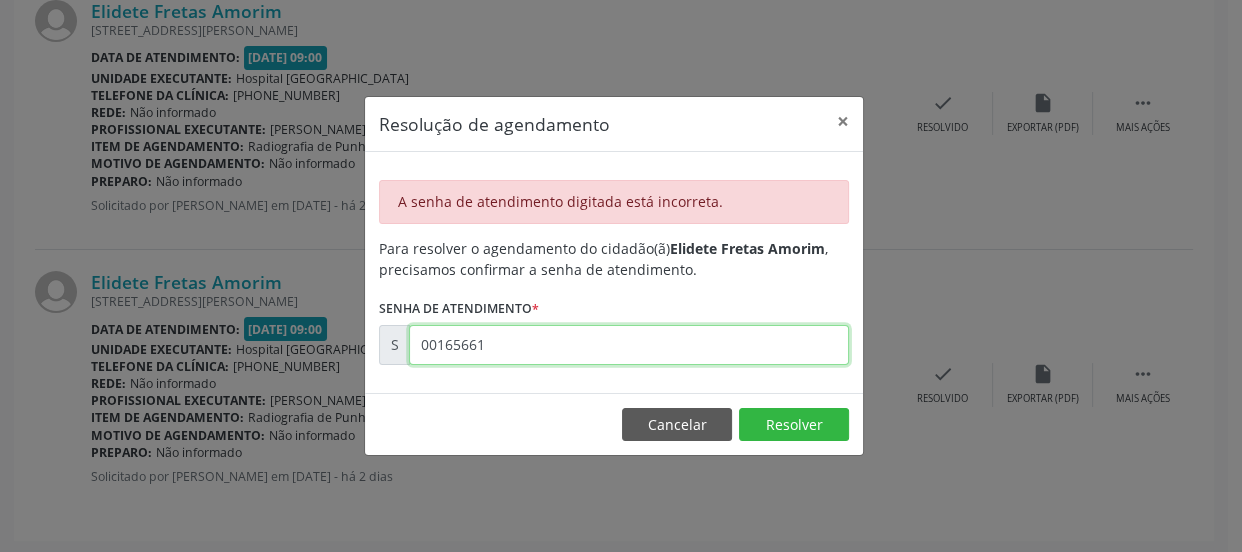 click on "00165661" at bounding box center (629, 345) 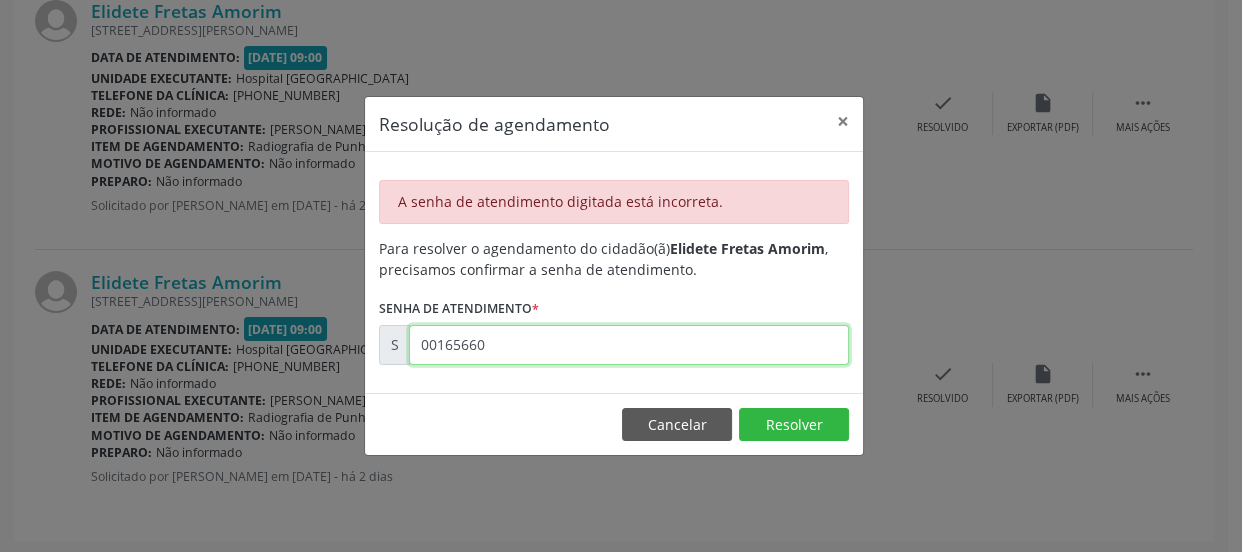 type on "00165660" 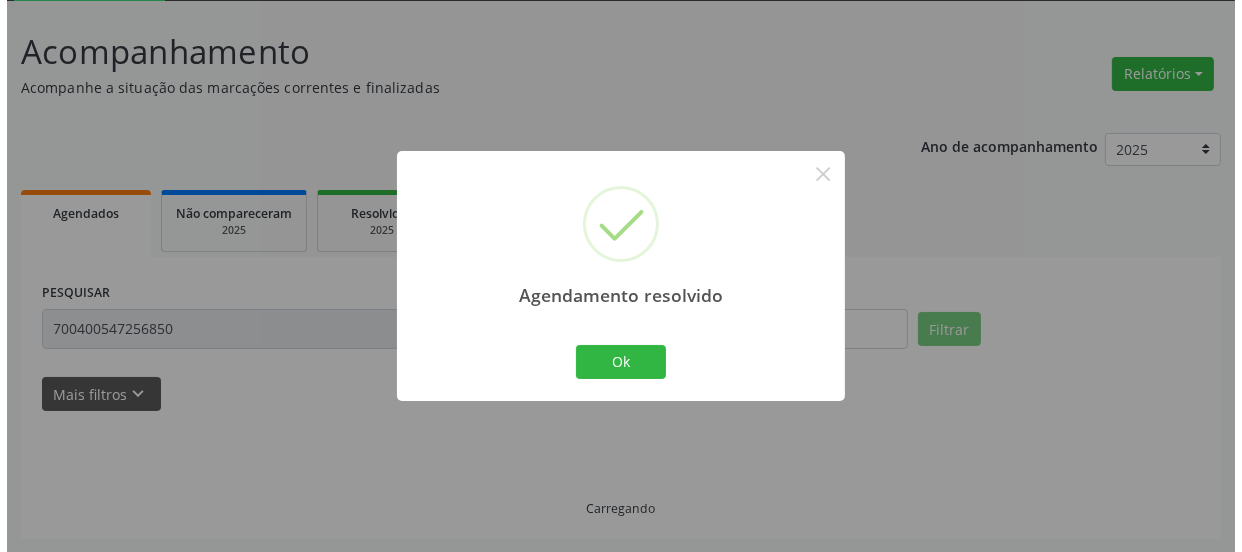 scroll, scrollTop: 2248, scrollLeft: 0, axis: vertical 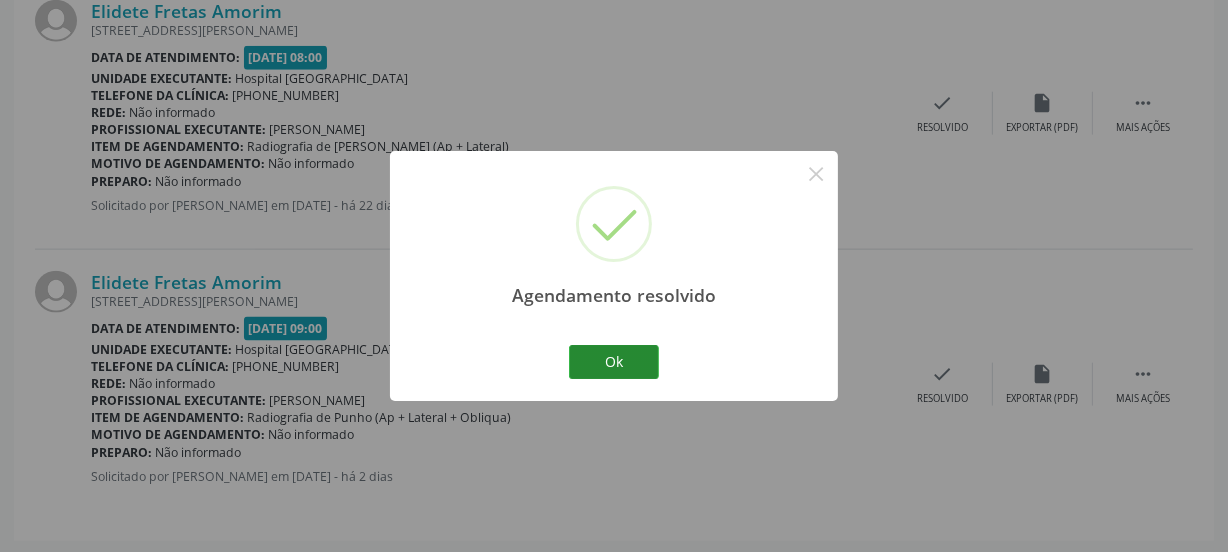 click on "Ok Cancel" at bounding box center (614, 362) 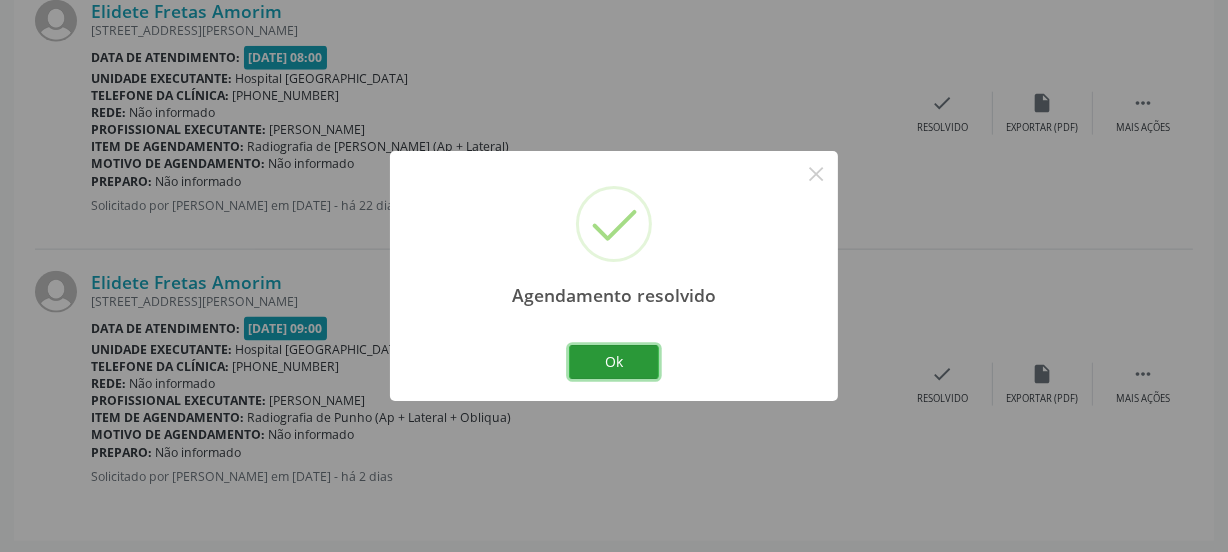click on "Ok" at bounding box center [614, 362] 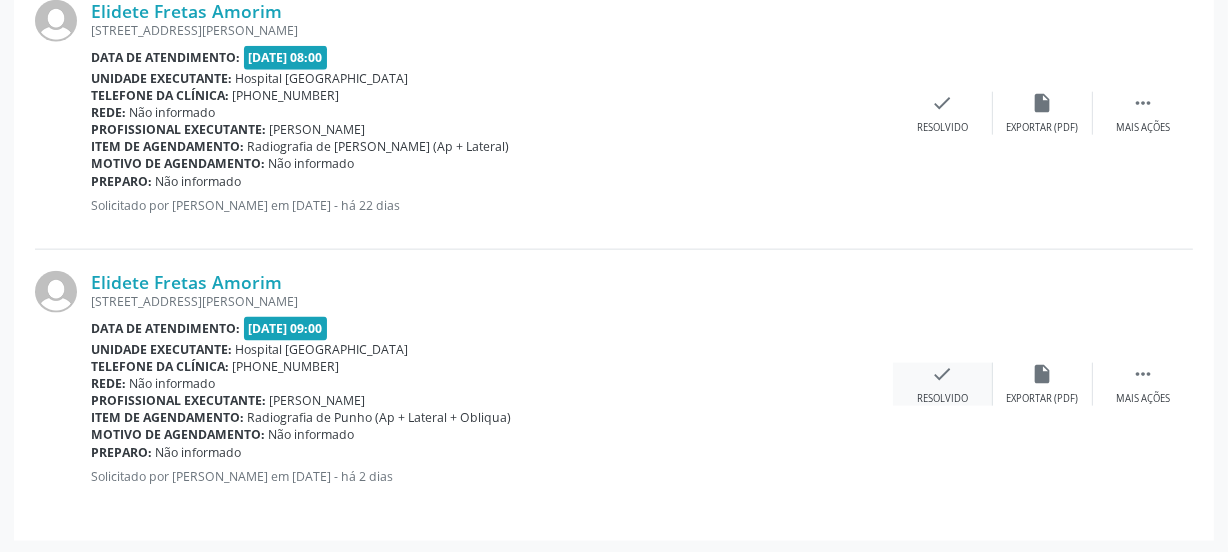 click on "check
Resolvido" at bounding box center [943, 384] 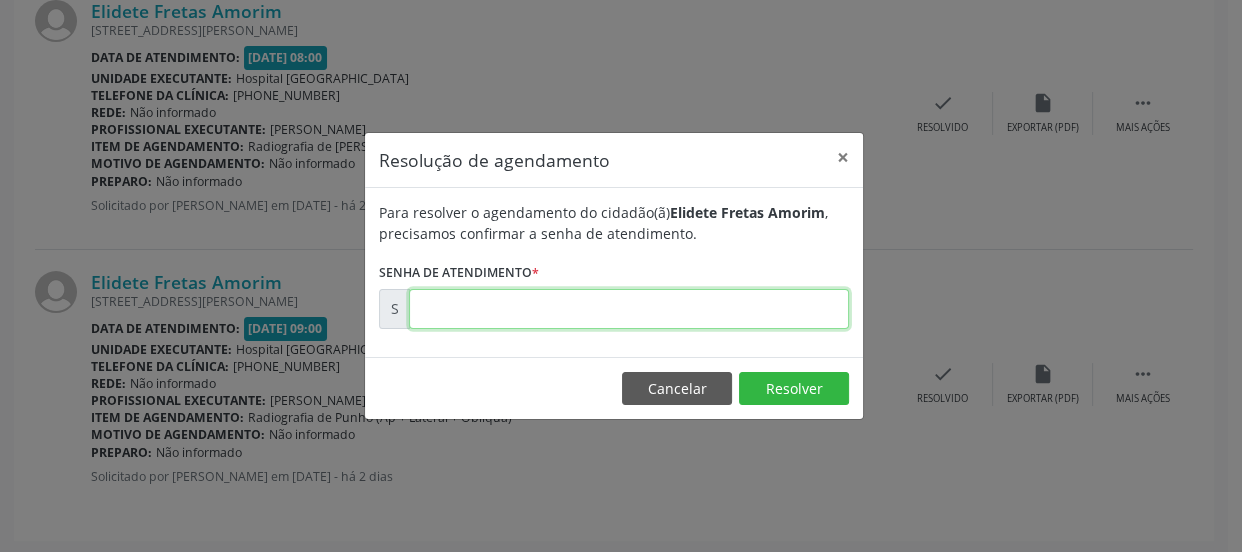 drag, startPoint x: 499, startPoint y: 322, endPoint x: 494, endPoint y: 305, distance: 17.720045 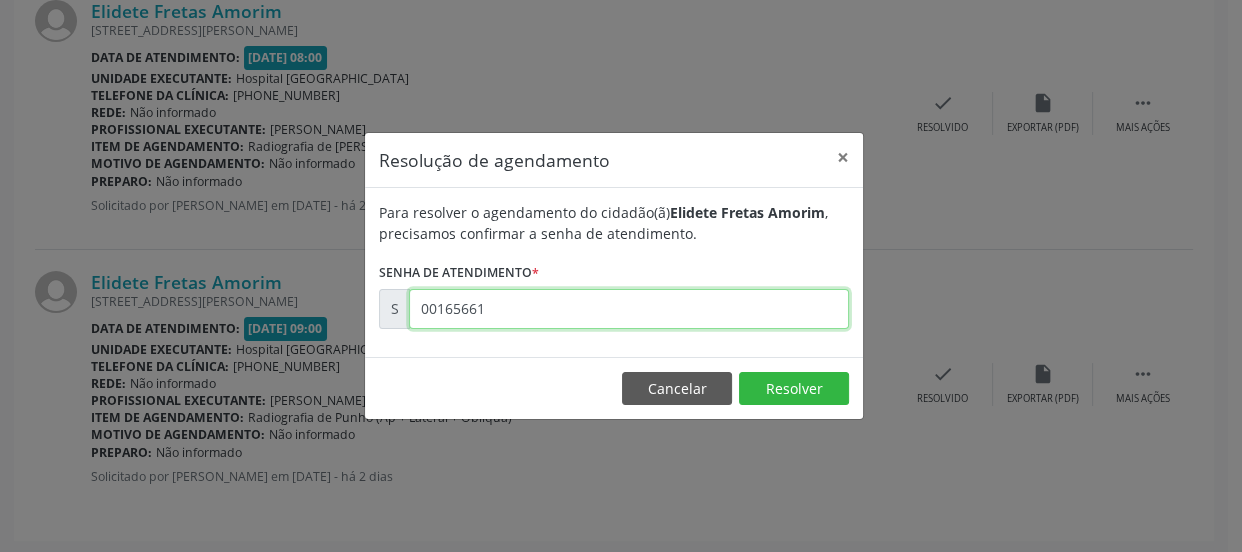 type on "00165661" 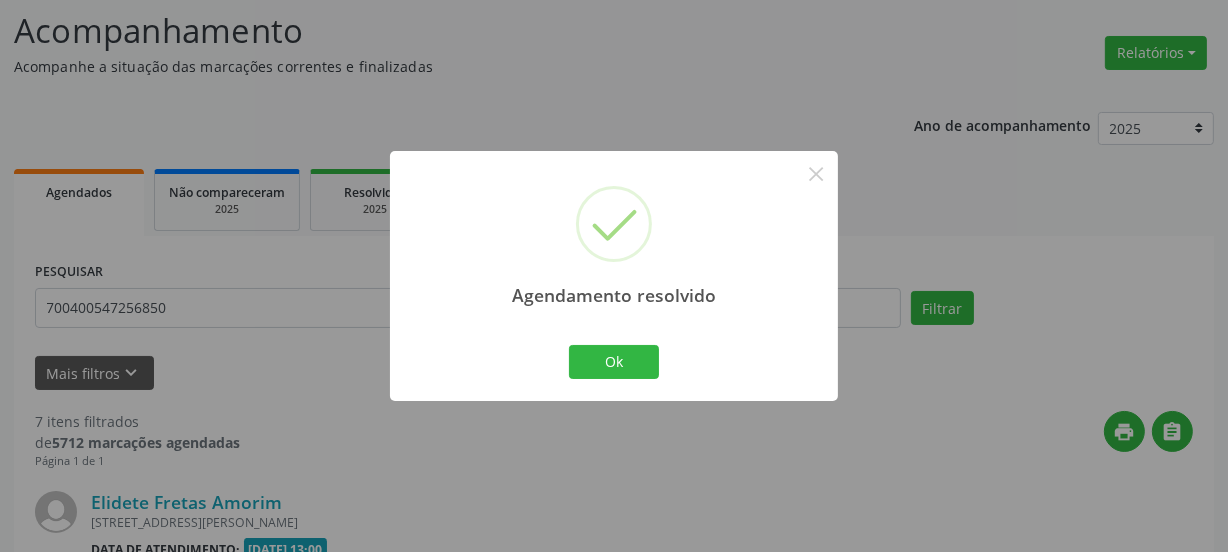 scroll, scrollTop: 1977, scrollLeft: 0, axis: vertical 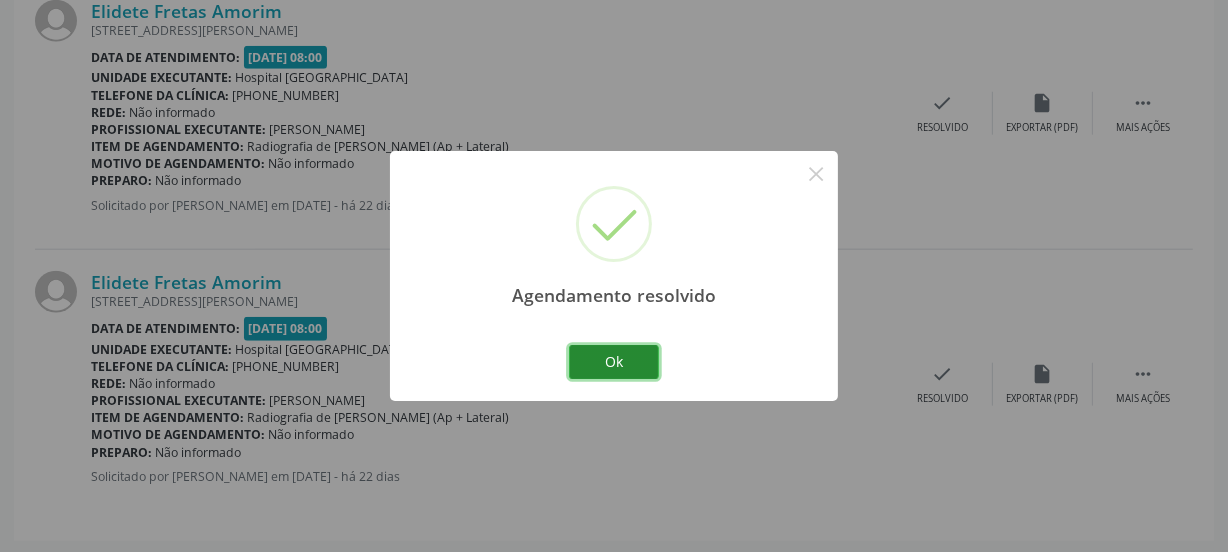 click on "Ok" at bounding box center [614, 362] 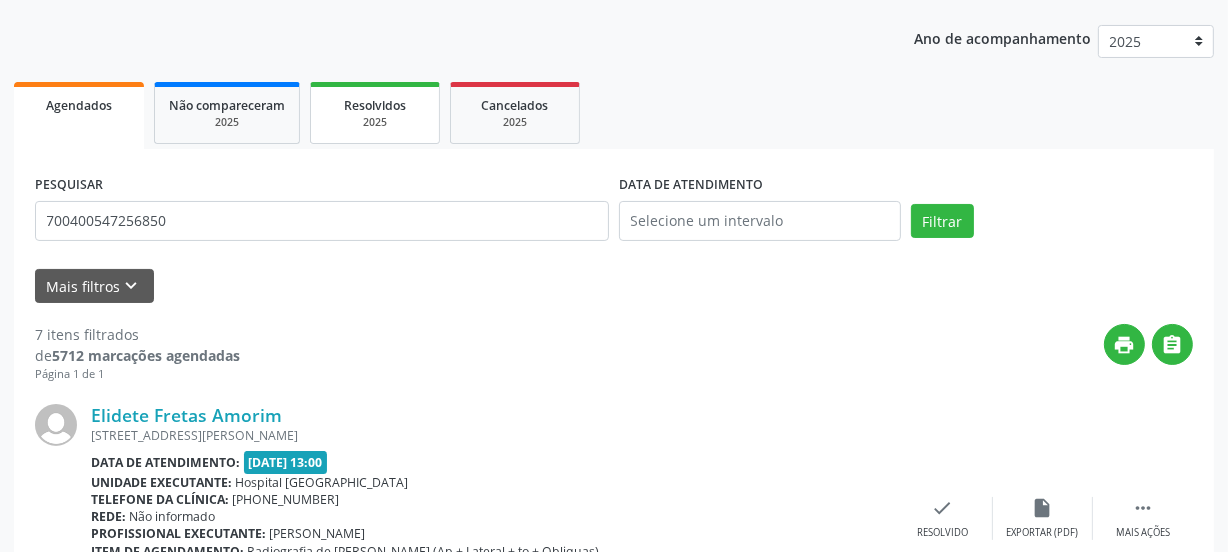 scroll, scrollTop: 68, scrollLeft: 0, axis: vertical 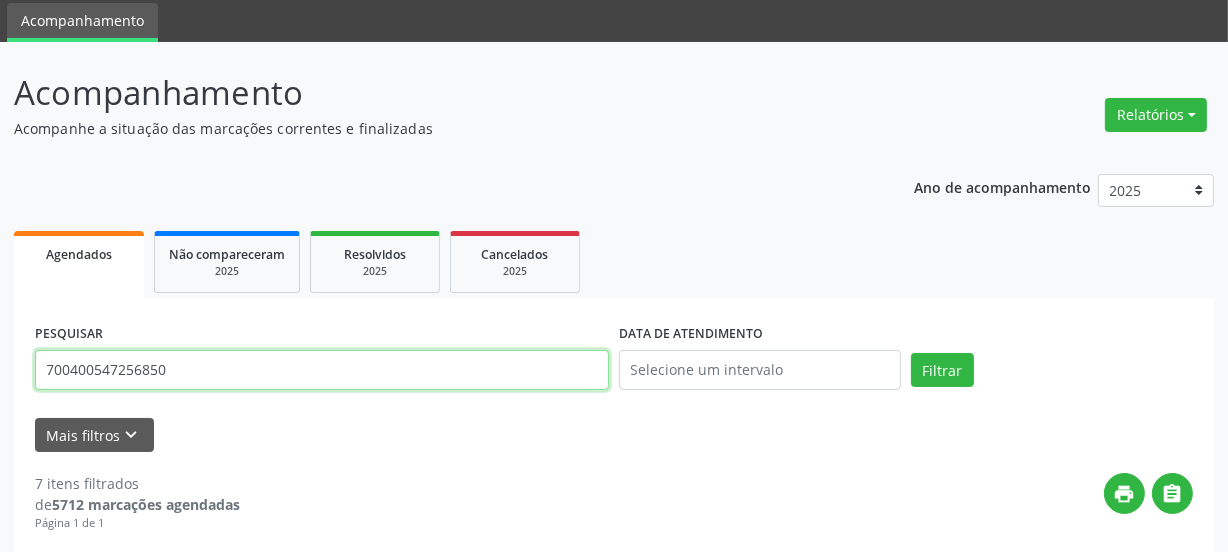 drag, startPoint x: 184, startPoint y: 367, endPoint x: 0, endPoint y: 398, distance: 186.59314 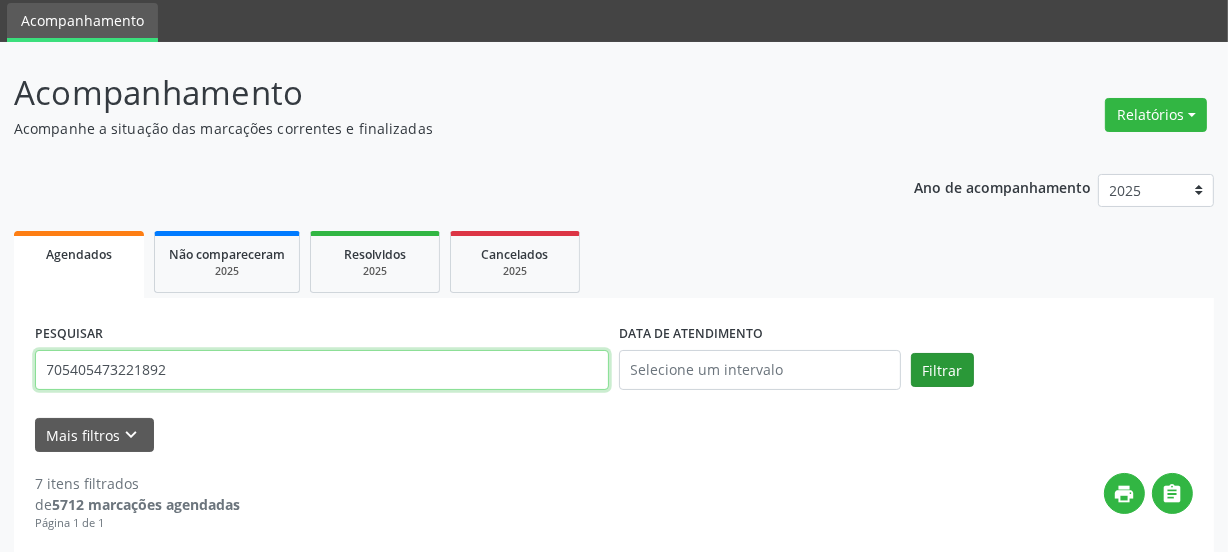type on "705405473221892" 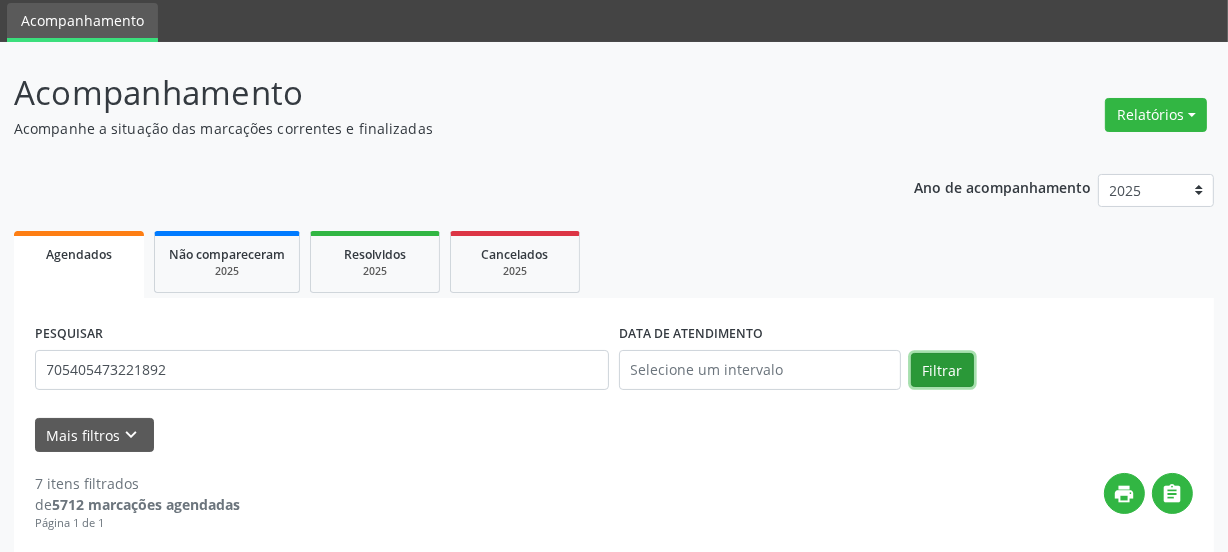 drag, startPoint x: 955, startPoint y: 366, endPoint x: 970, endPoint y: 375, distance: 17.492855 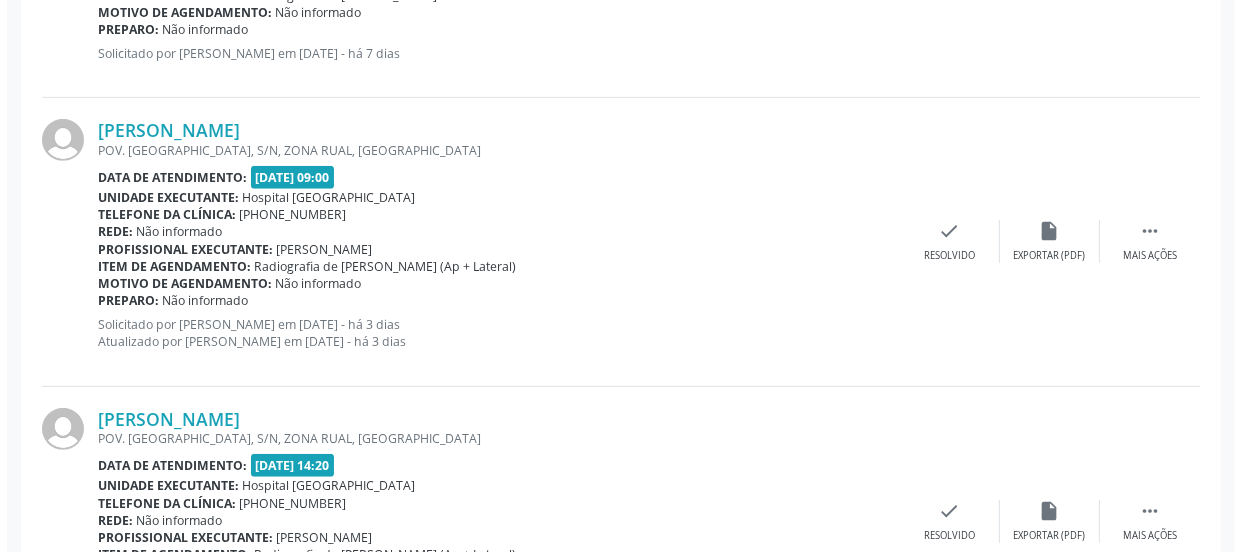 scroll, scrollTop: 820, scrollLeft: 0, axis: vertical 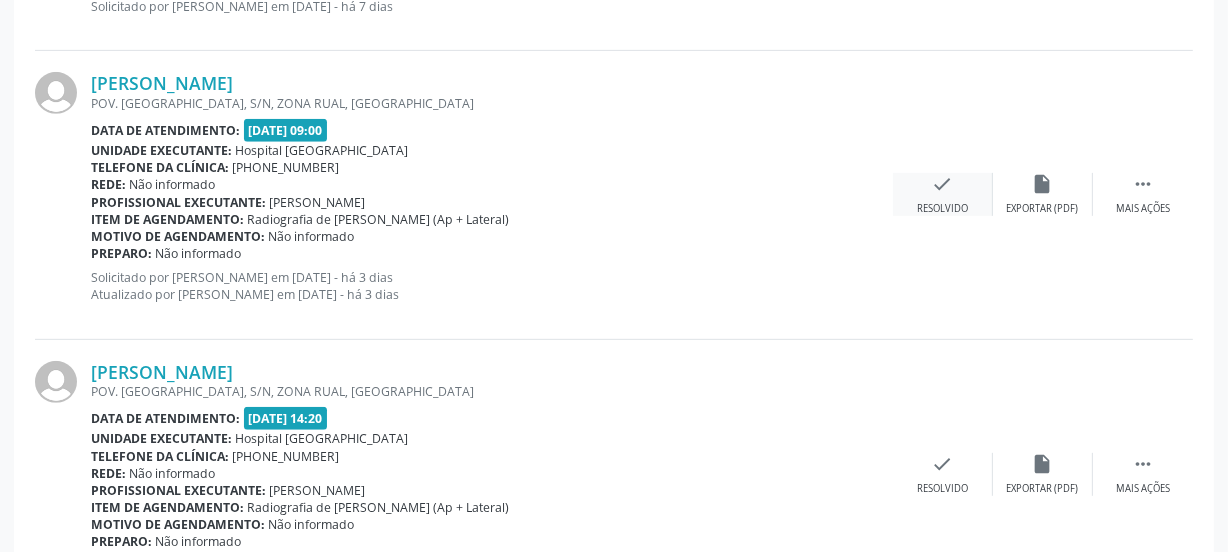 click on "check" at bounding box center (943, 184) 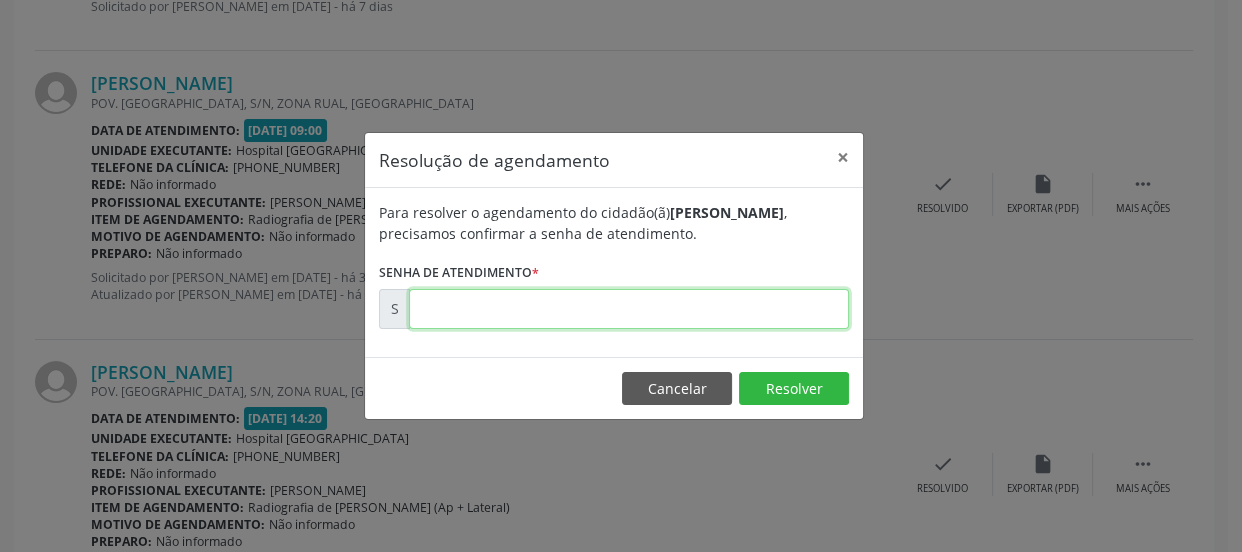 click at bounding box center (629, 309) 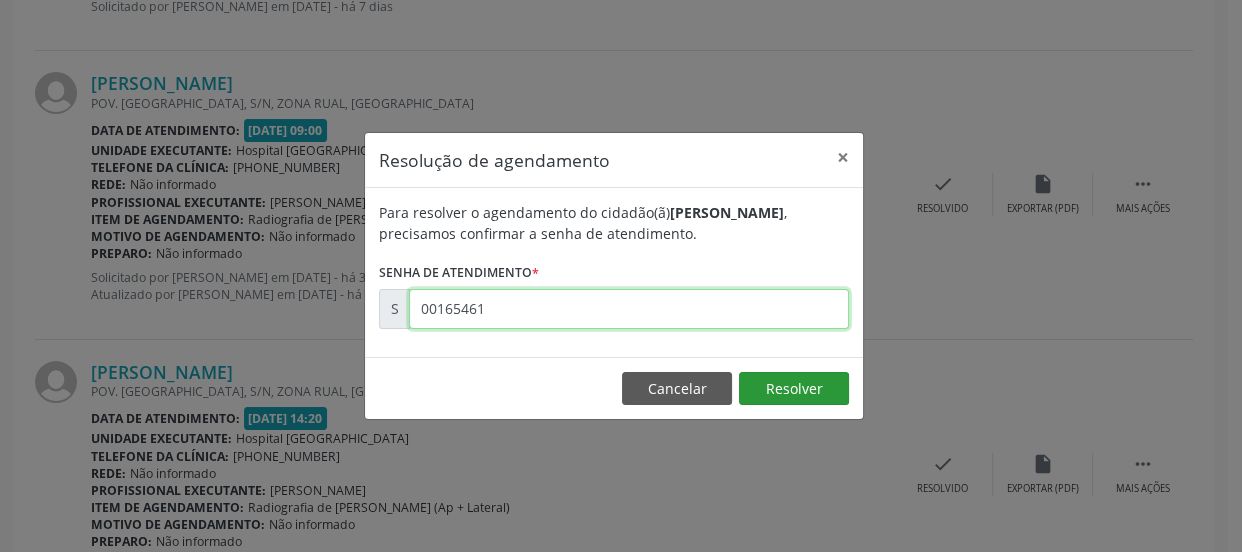 type on "00165461" 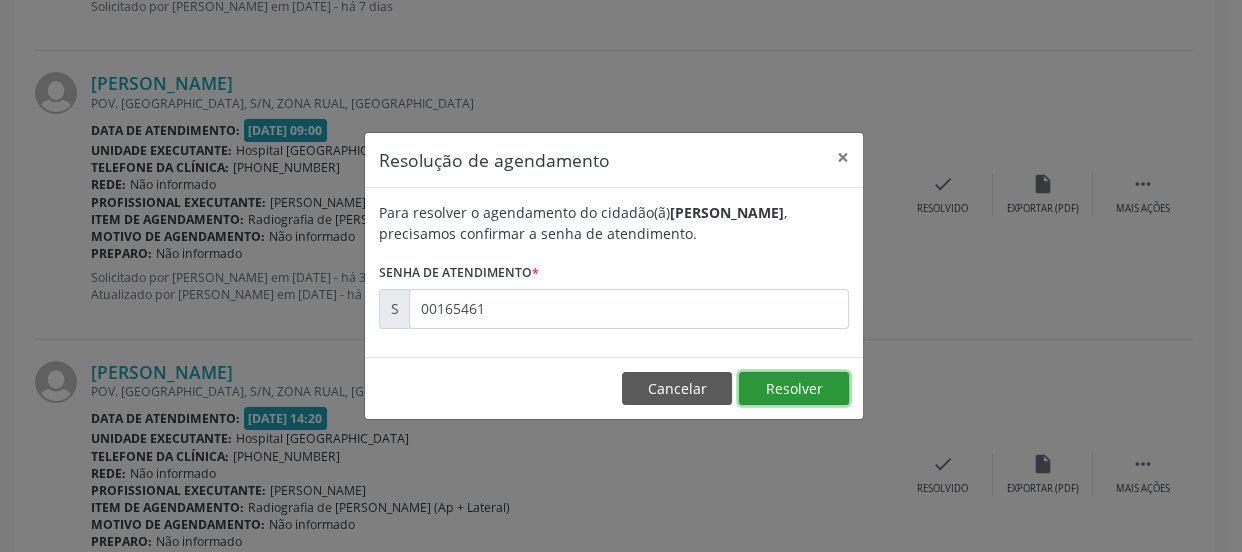 click on "Resolver" at bounding box center (794, 389) 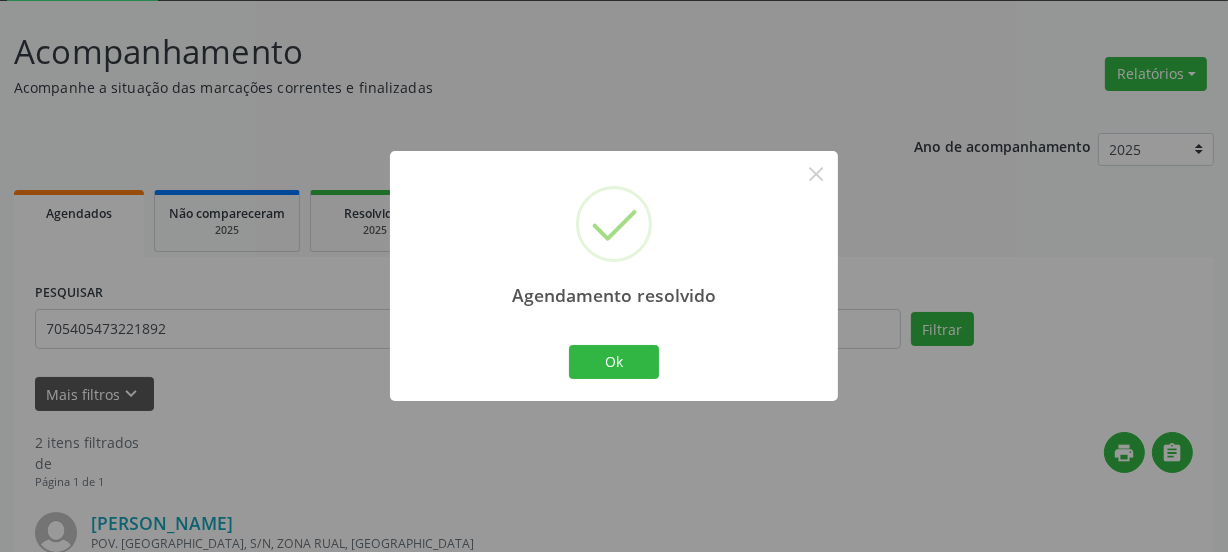scroll, scrollTop: 623, scrollLeft: 0, axis: vertical 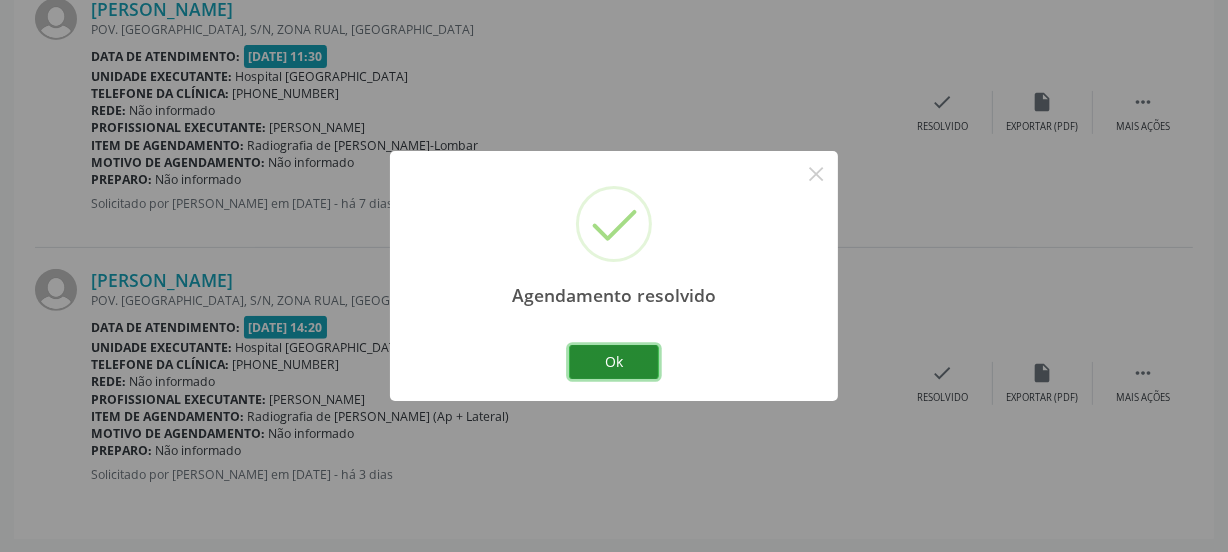 click on "Ok" at bounding box center [614, 362] 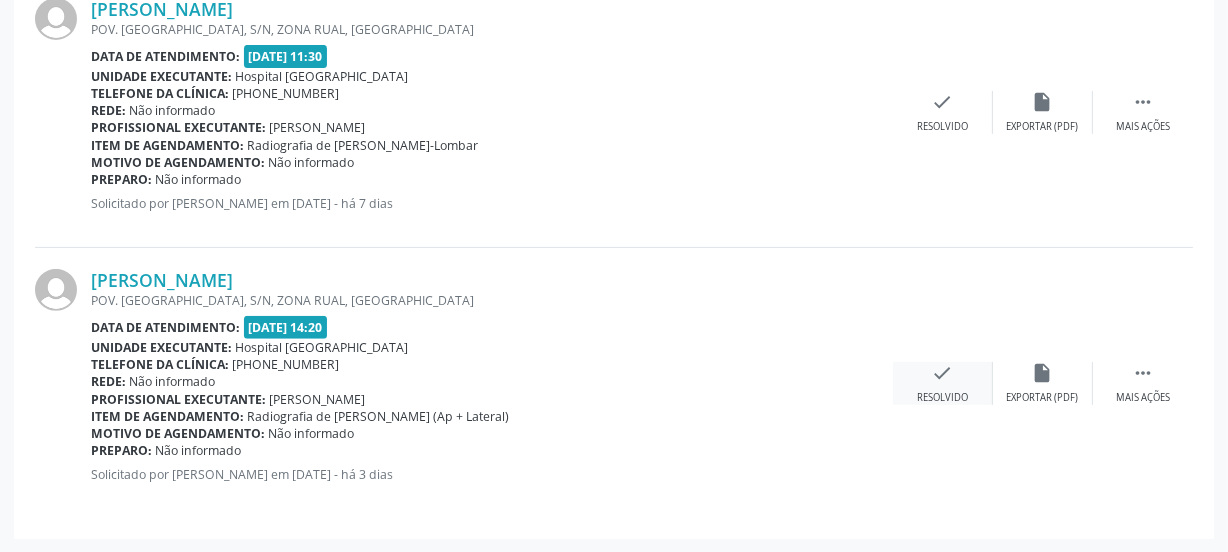 click on "check
Resolvido" at bounding box center [943, 383] 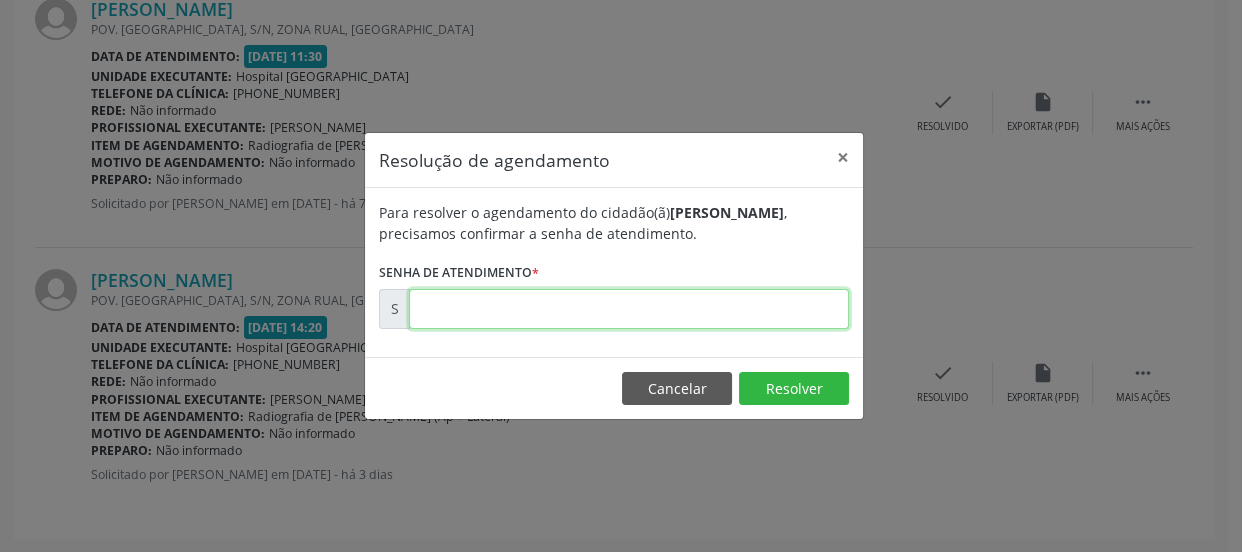 click at bounding box center (629, 309) 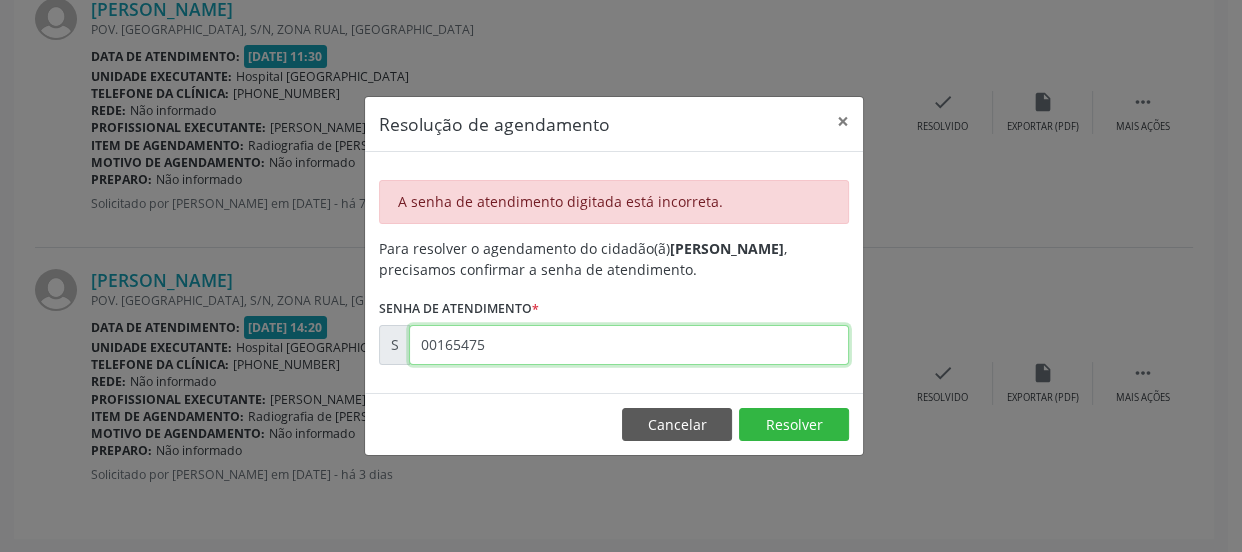 drag, startPoint x: 509, startPoint y: 349, endPoint x: 246, endPoint y: 364, distance: 263.4274 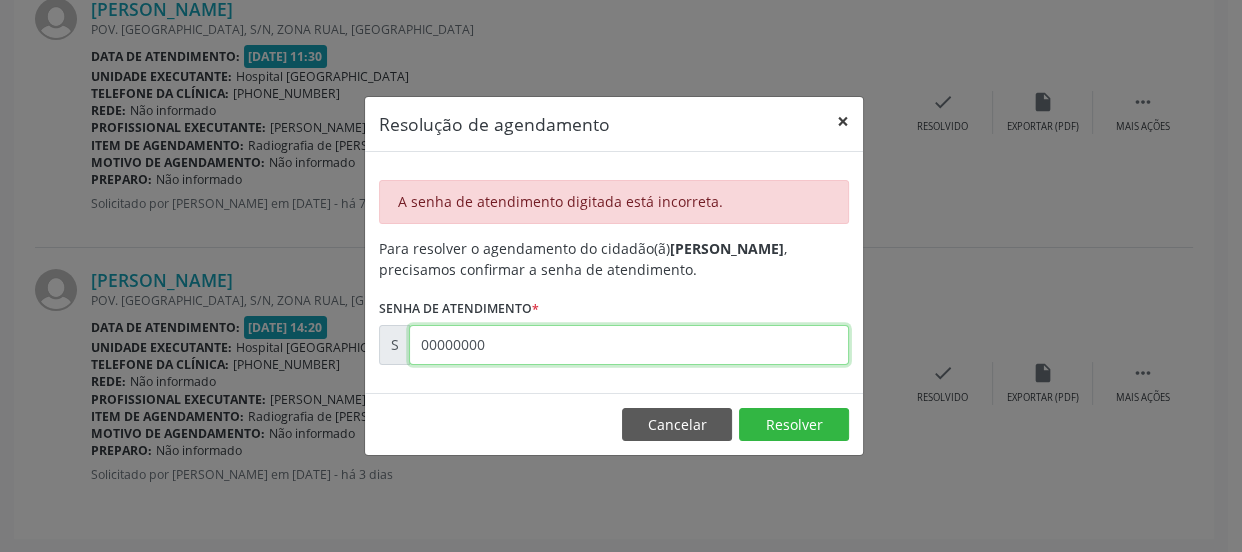 type on "00000000" 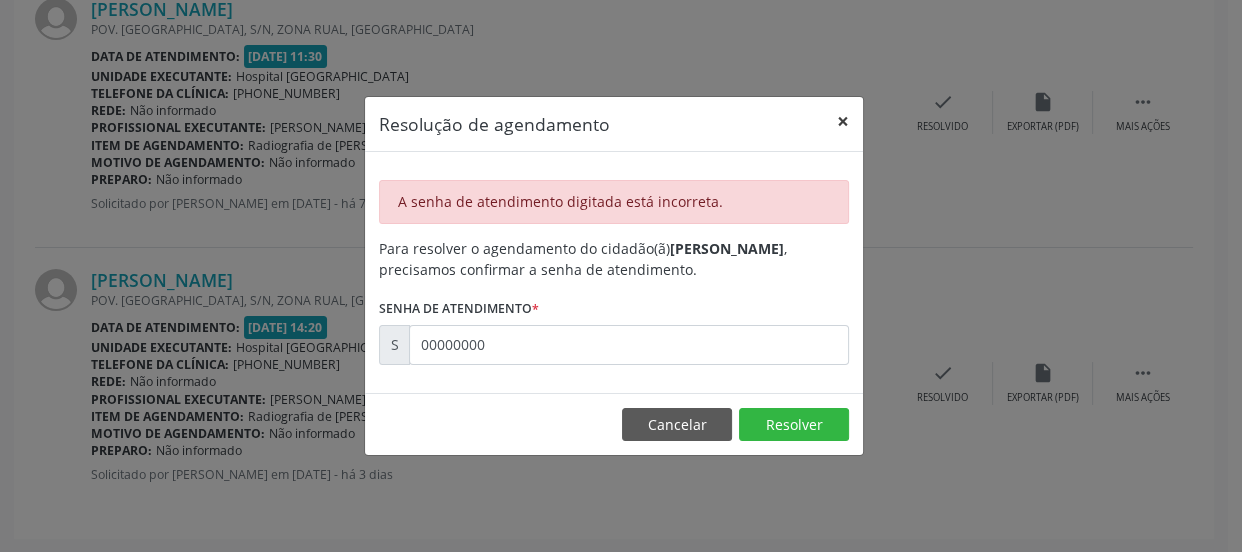drag, startPoint x: 841, startPoint y: 124, endPoint x: 755, endPoint y: 180, distance: 102.625534 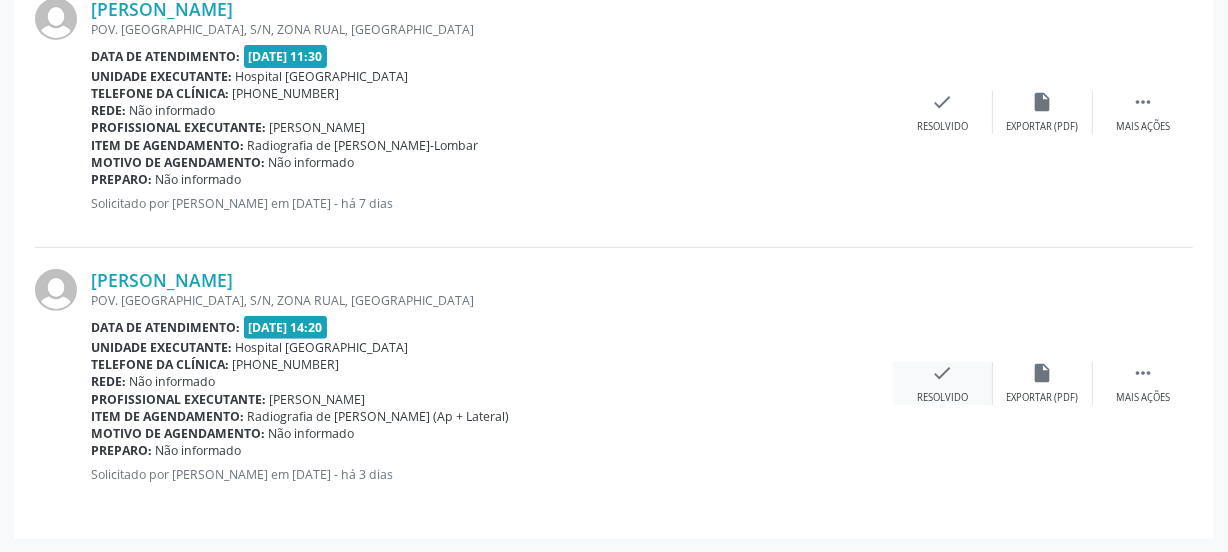 click on "Resolvido" at bounding box center (942, 398) 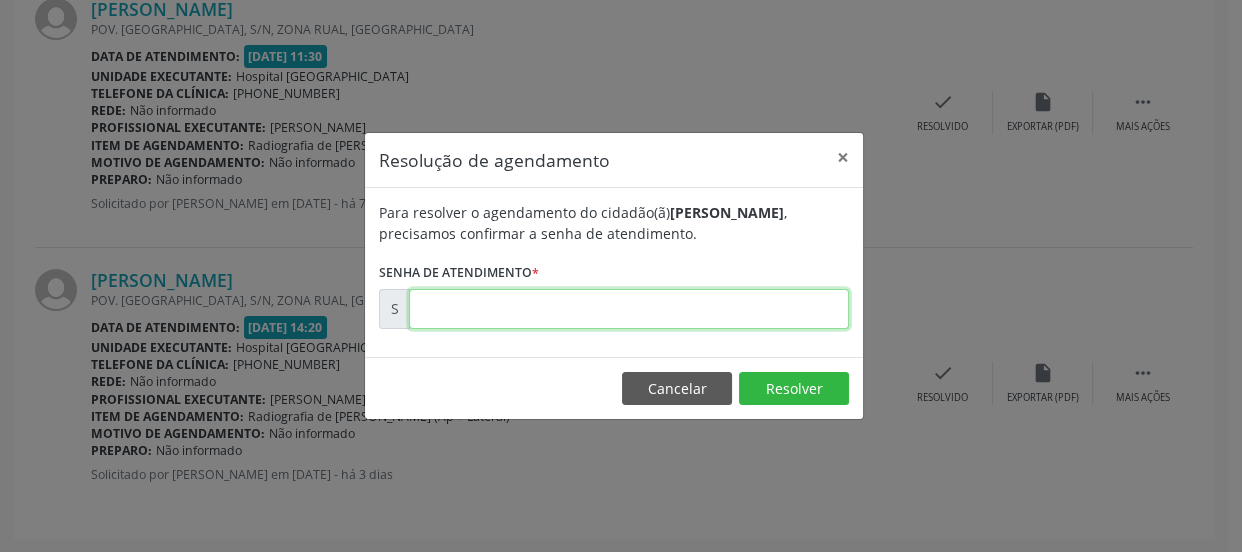 click at bounding box center [629, 309] 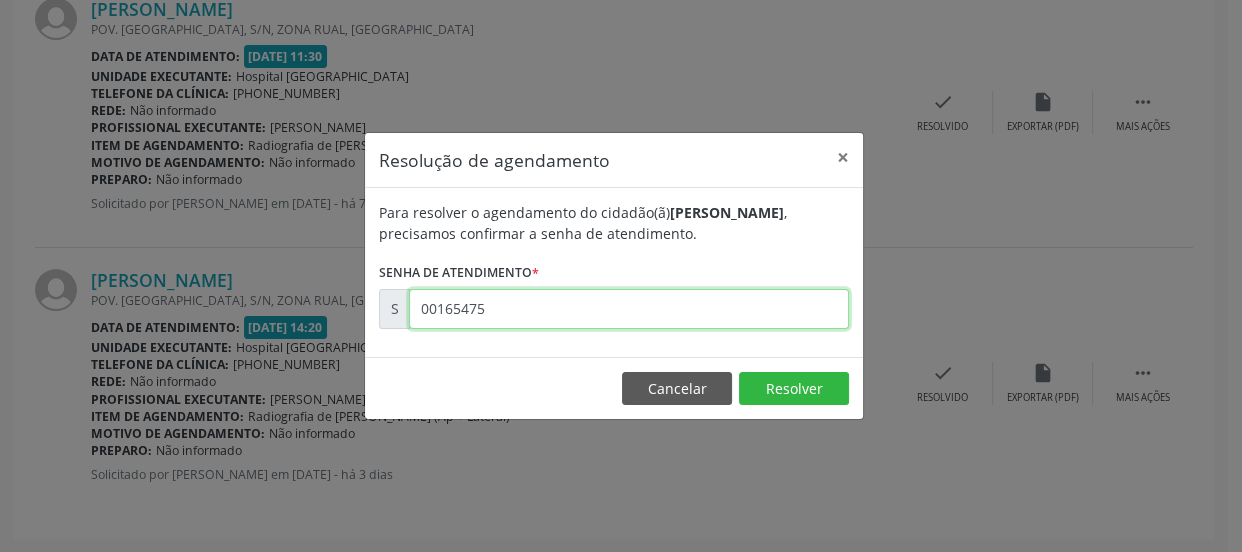 type on "00165475" 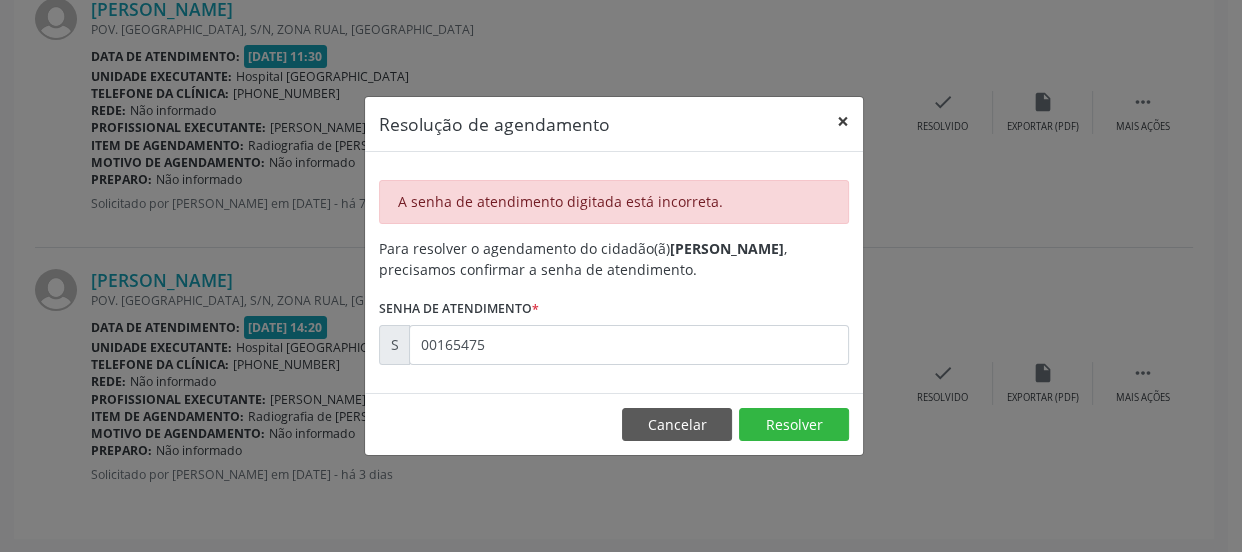 click on "×" at bounding box center [843, 121] 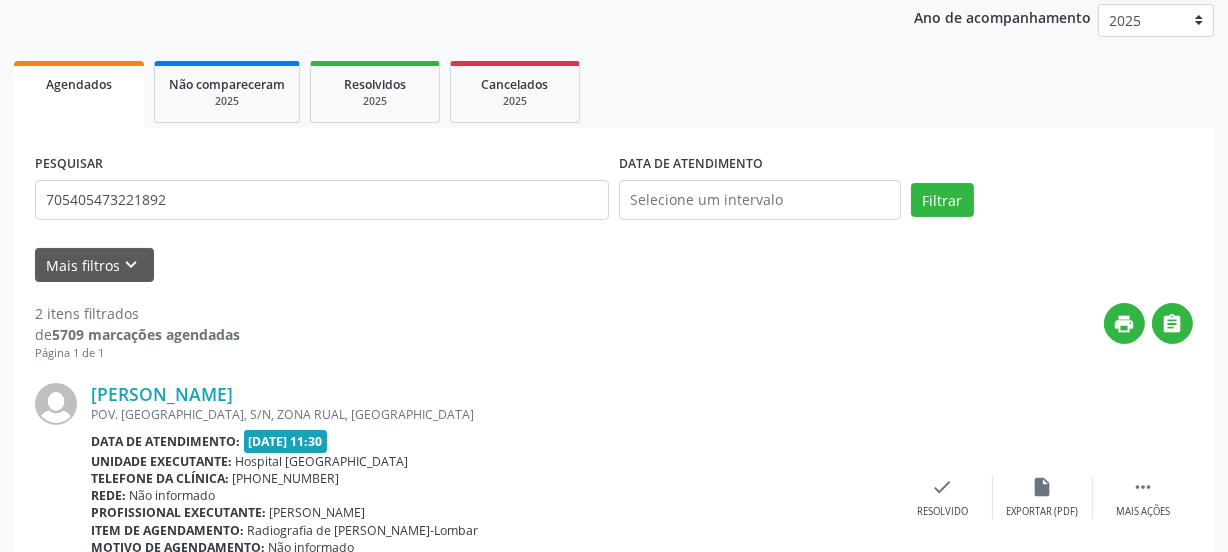scroll, scrollTop: 181, scrollLeft: 0, axis: vertical 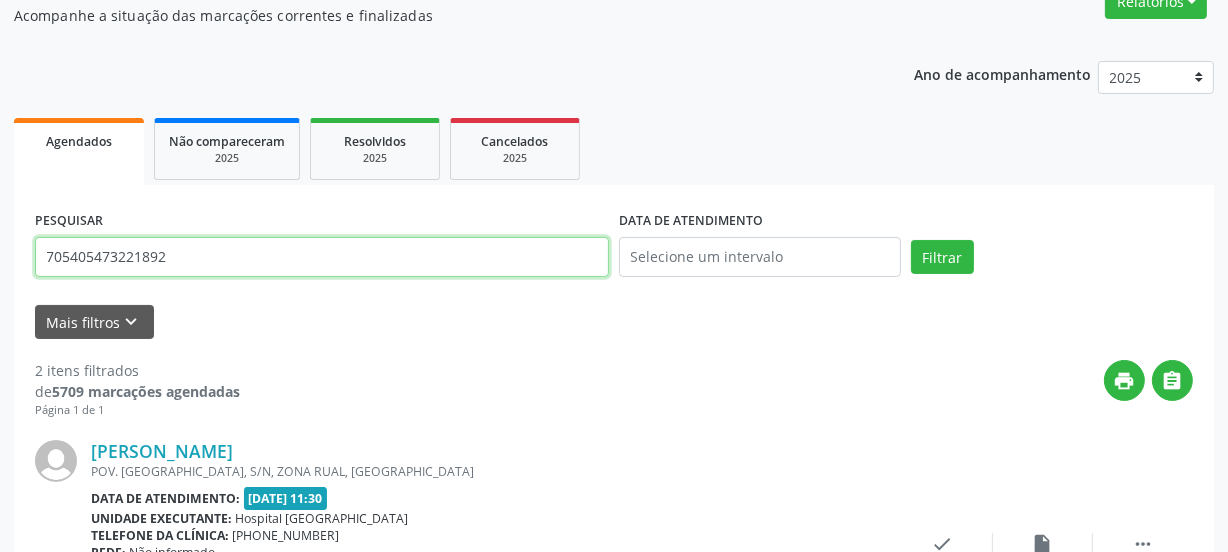 drag, startPoint x: 210, startPoint y: 260, endPoint x: 0, endPoint y: 283, distance: 211.25577 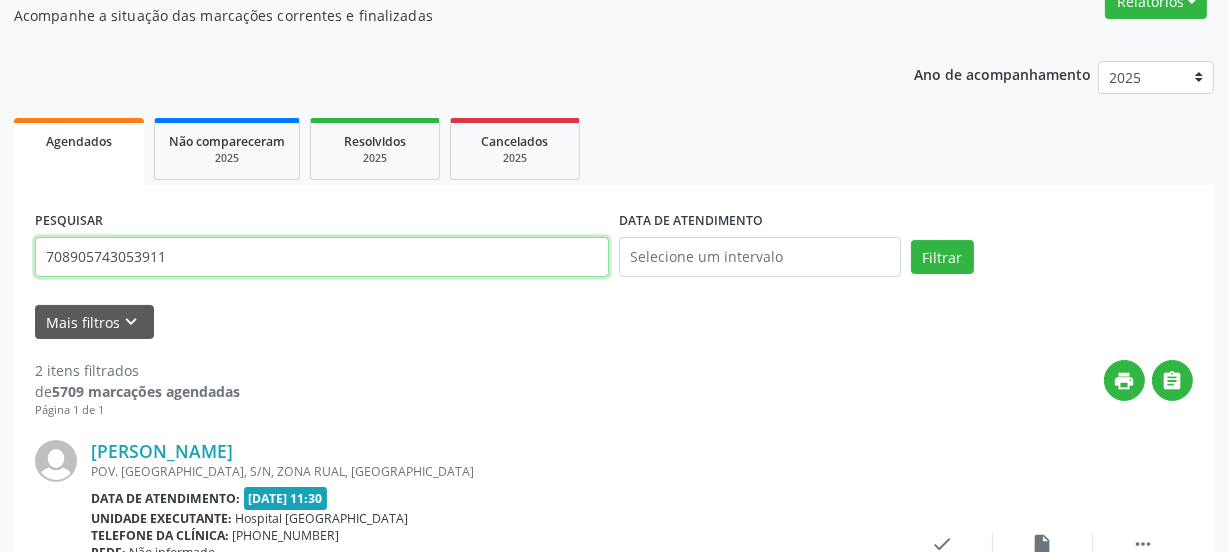 type on "708905743053911" 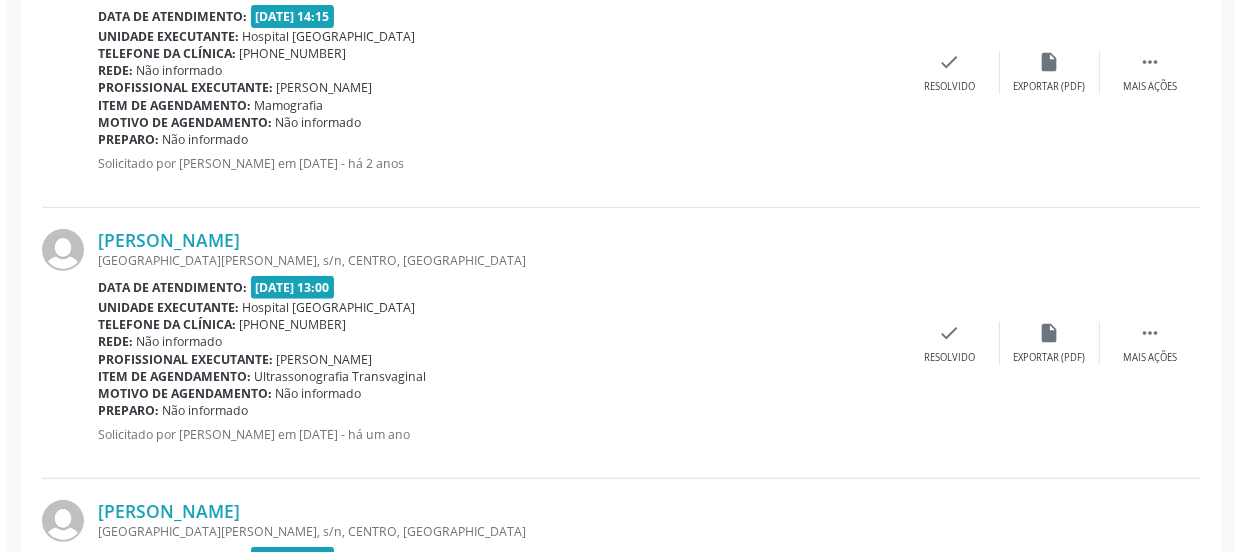 scroll, scrollTop: 894, scrollLeft: 0, axis: vertical 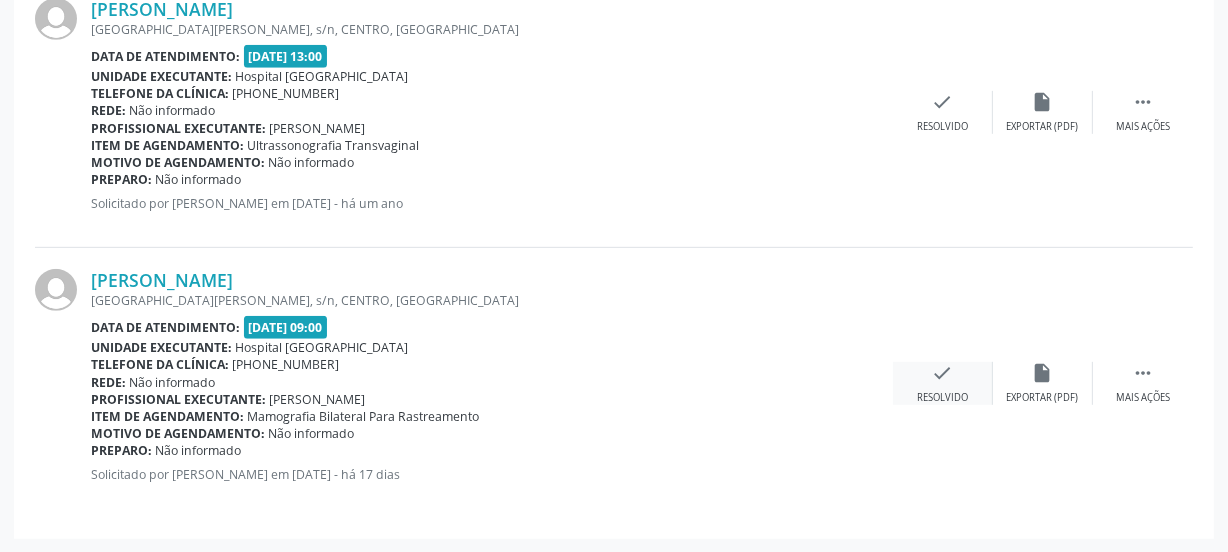 click on "Resolvido" at bounding box center (942, 398) 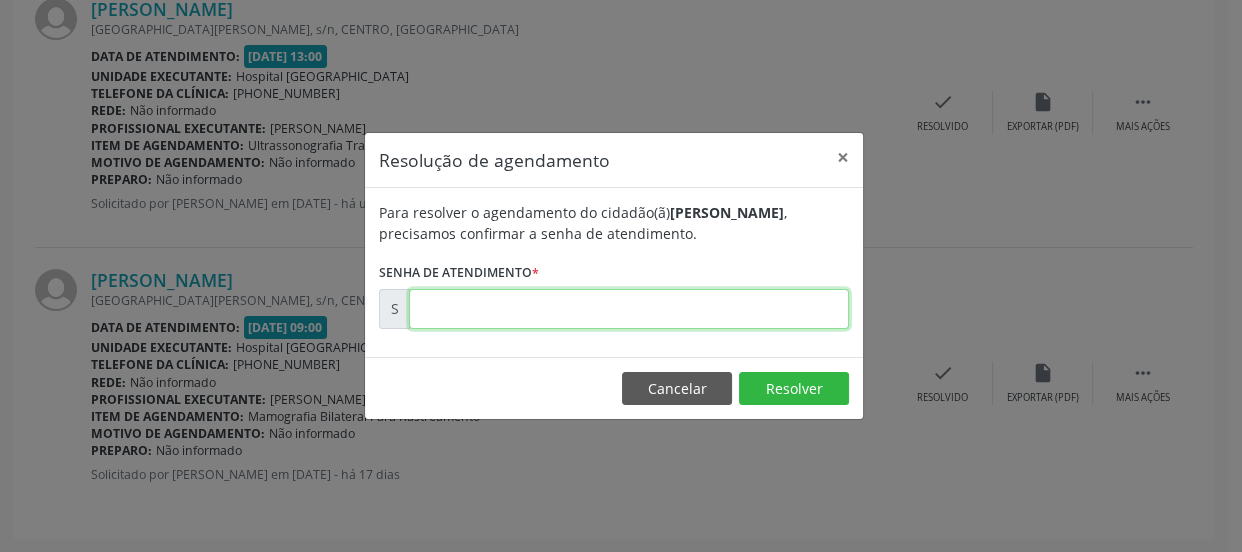 click at bounding box center (629, 309) 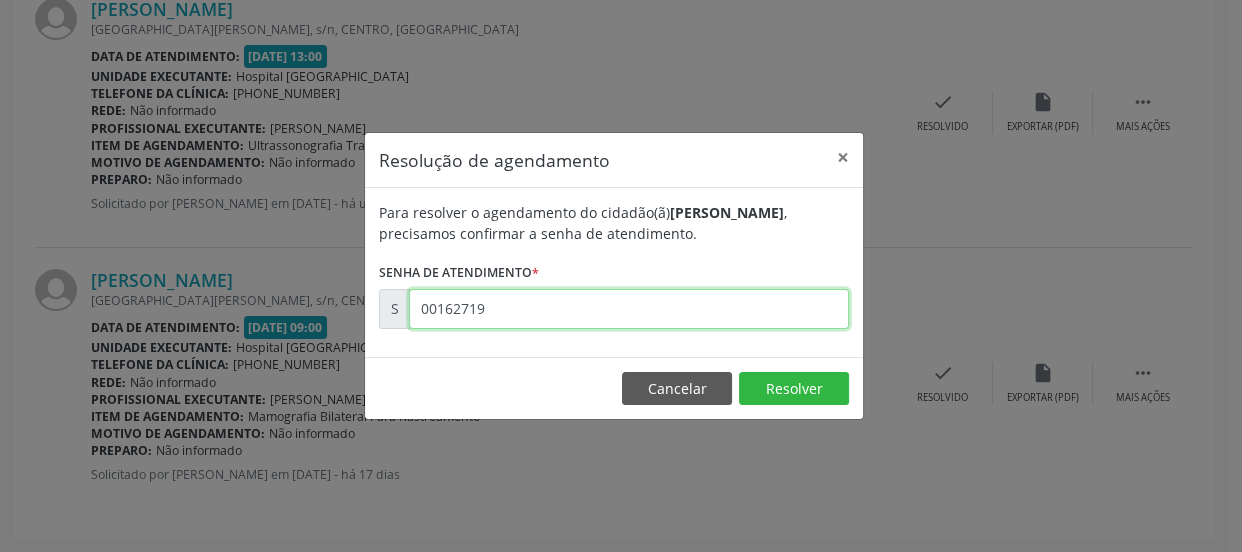 type on "00162719" 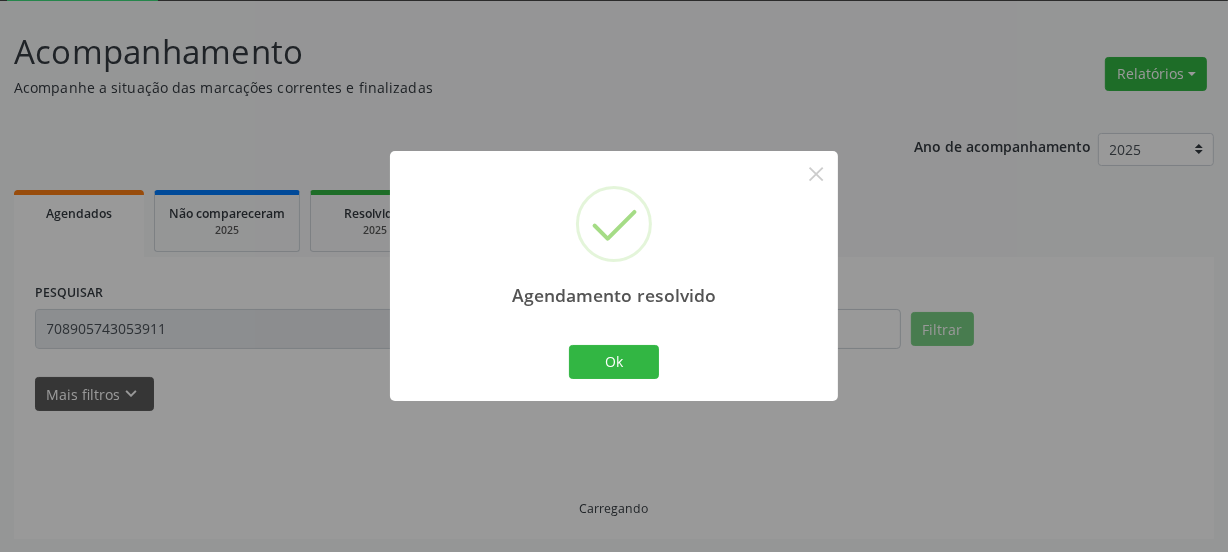 scroll, scrollTop: 623, scrollLeft: 0, axis: vertical 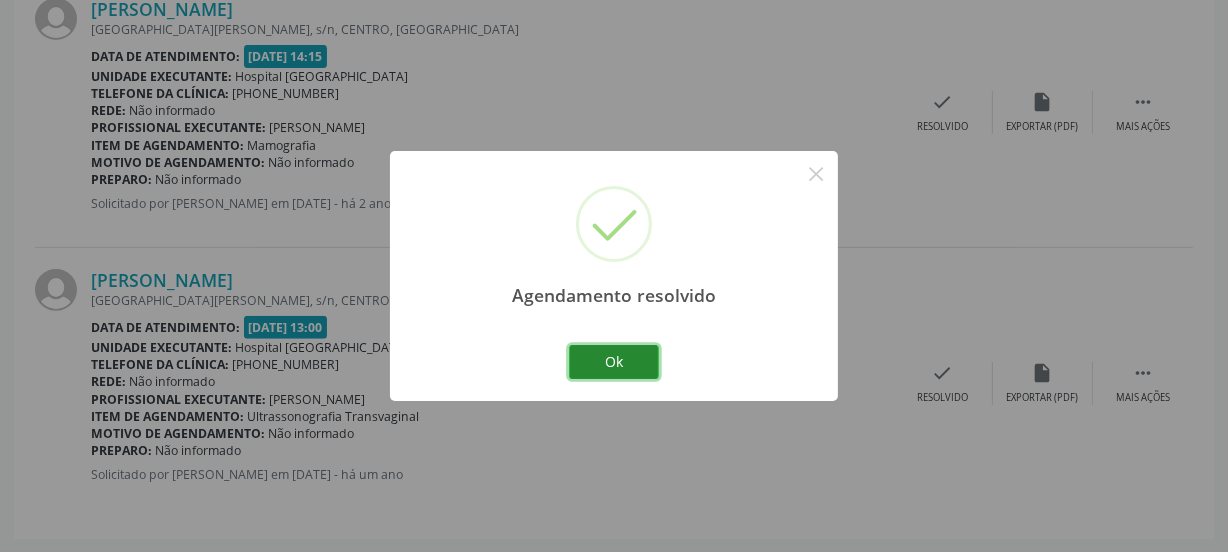 click on "Ok" at bounding box center [614, 362] 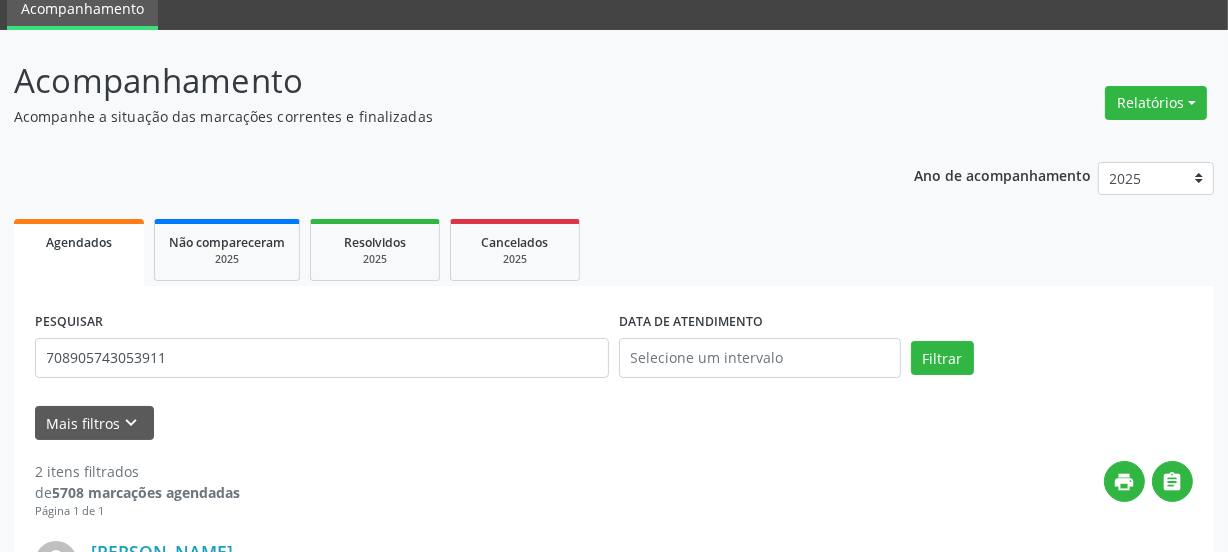 scroll, scrollTop: 0, scrollLeft: 0, axis: both 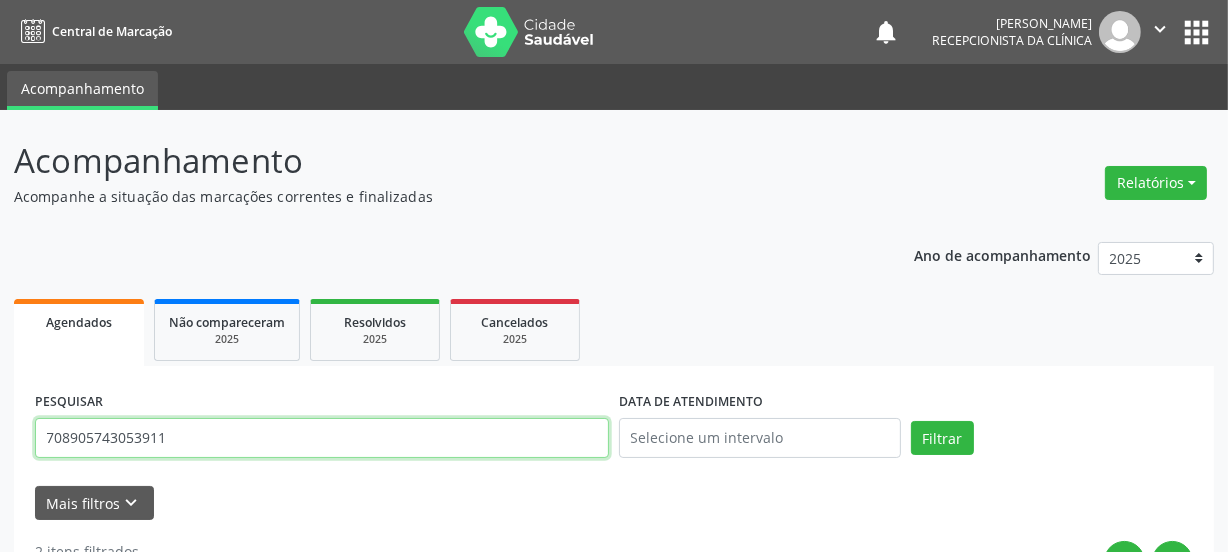 drag, startPoint x: 197, startPoint y: 449, endPoint x: 0, endPoint y: 466, distance: 197.73215 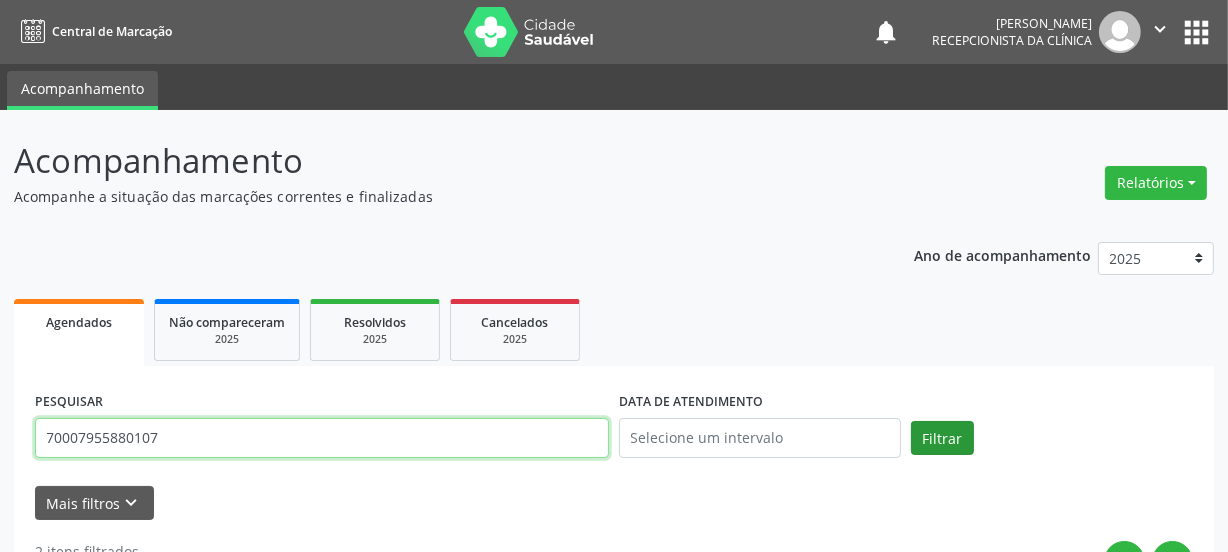 type on "70007955880107" 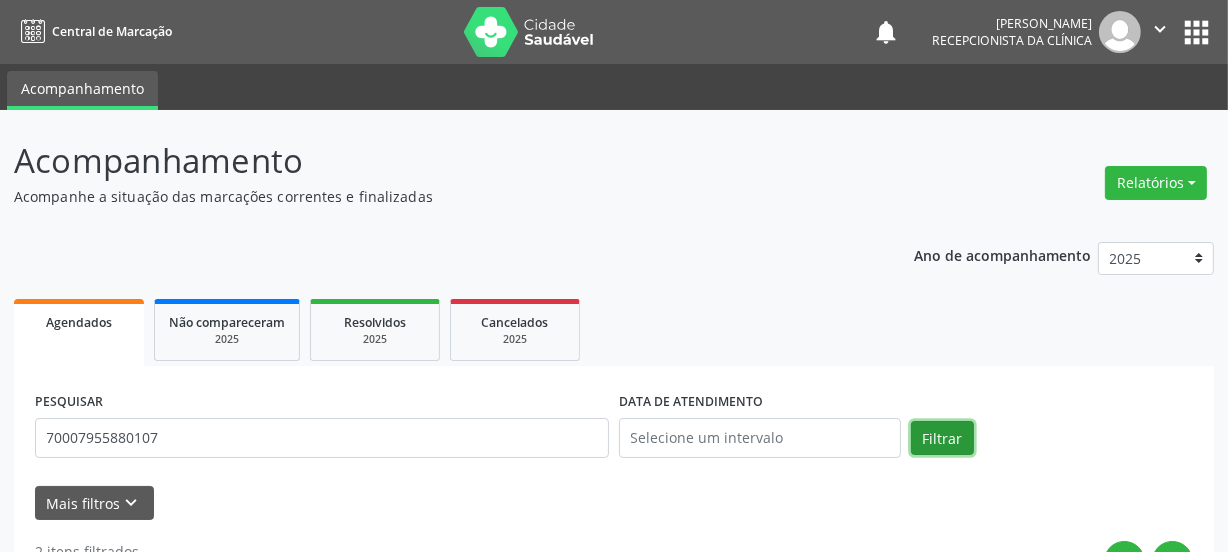 click on "Filtrar" at bounding box center (942, 438) 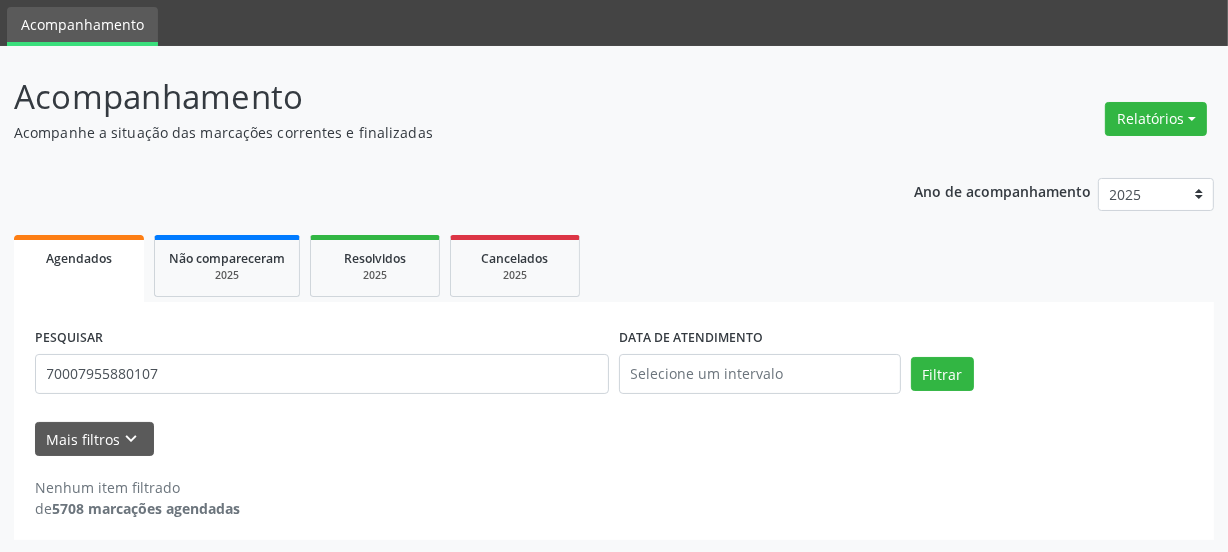 scroll, scrollTop: 65, scrollLeft: 0, axis: vertical 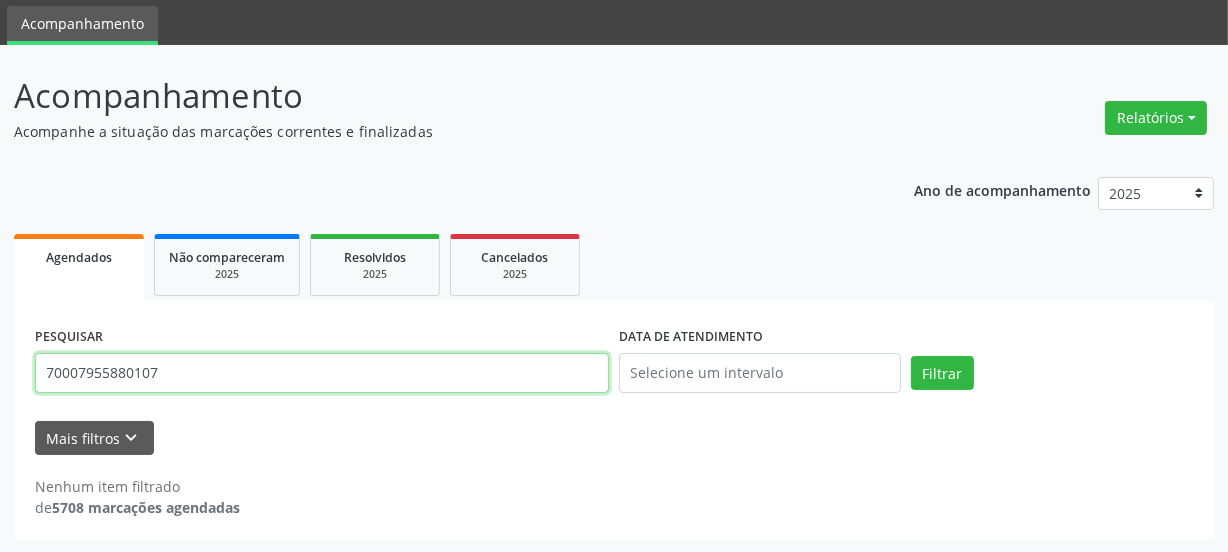 drag, startPoint x: 193, startPoint y: 367, endPoint x: 0, endPoint y: 368, distance: 193.0026 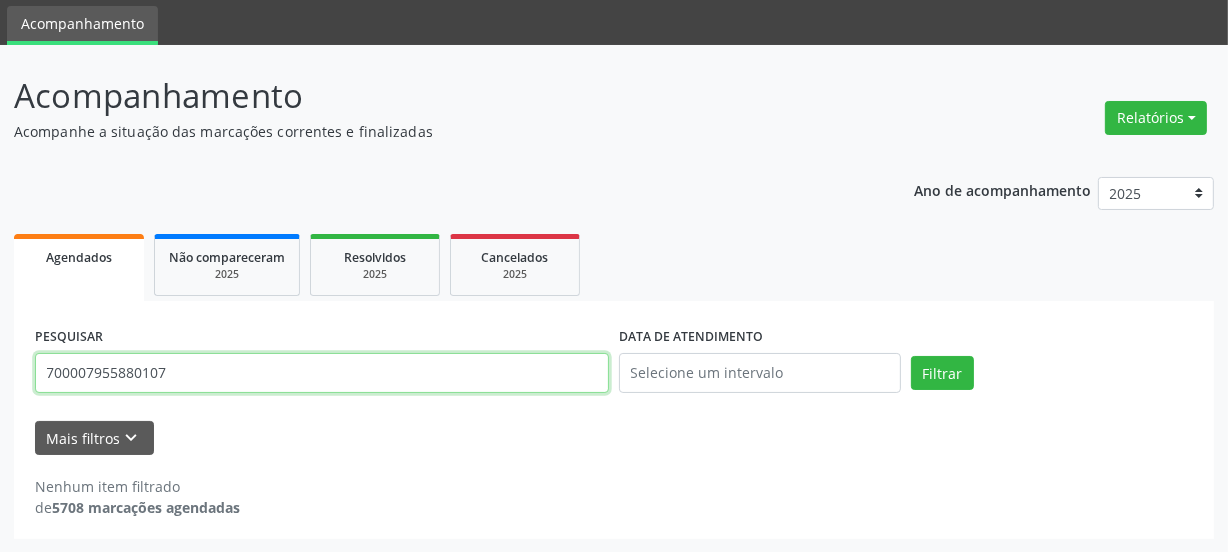 type on "700007955880107" 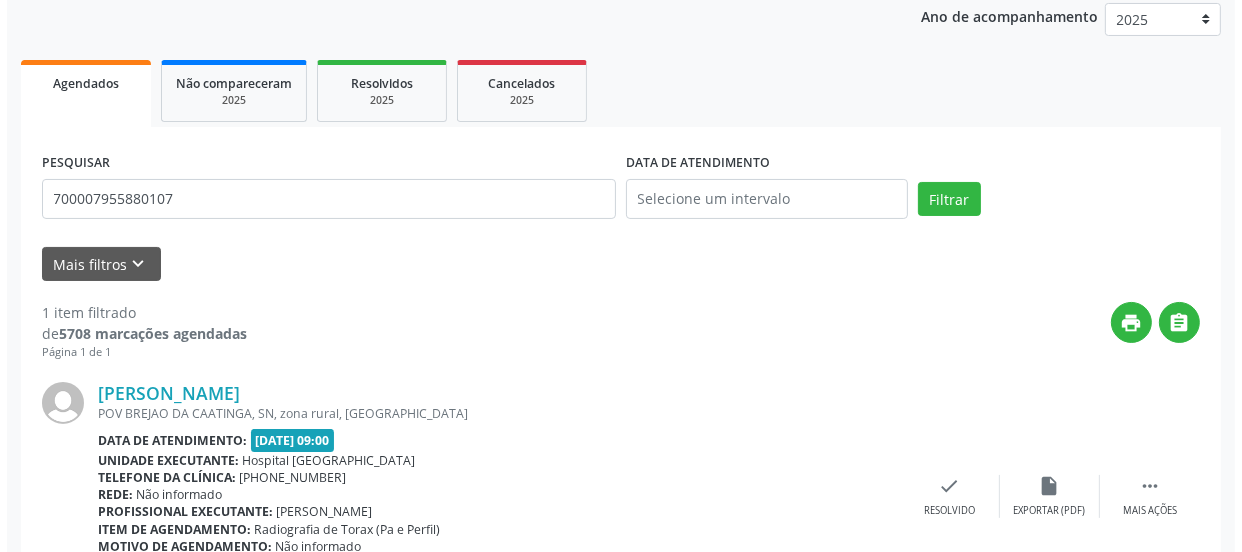 scroll, scrollTop: 352, scrollLeft: 0, axis: vertical 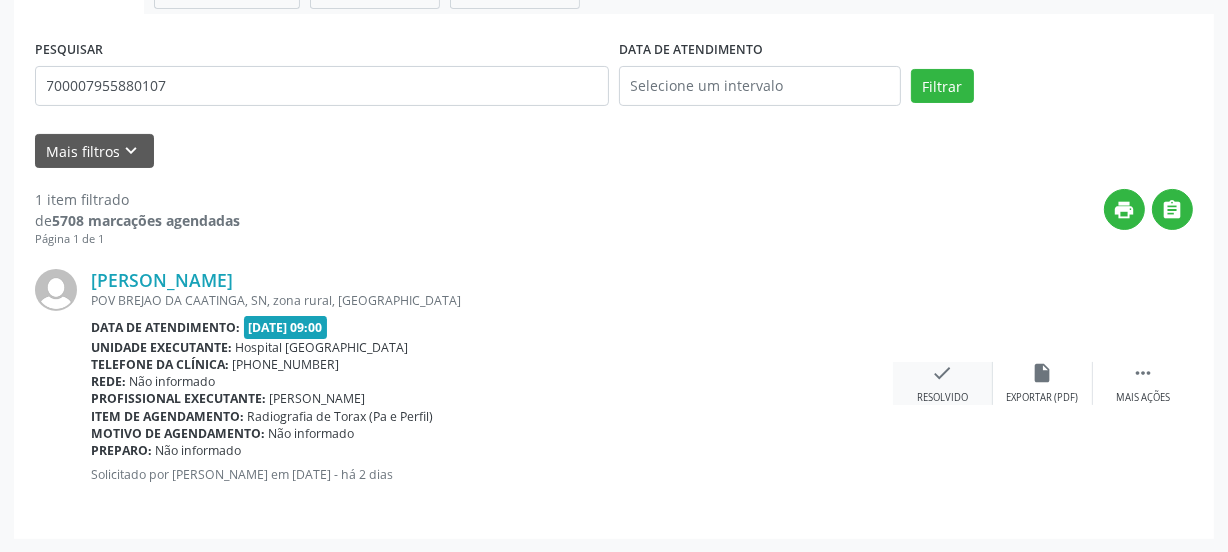 click on "Resolvido" at bounding box center (942, 398) 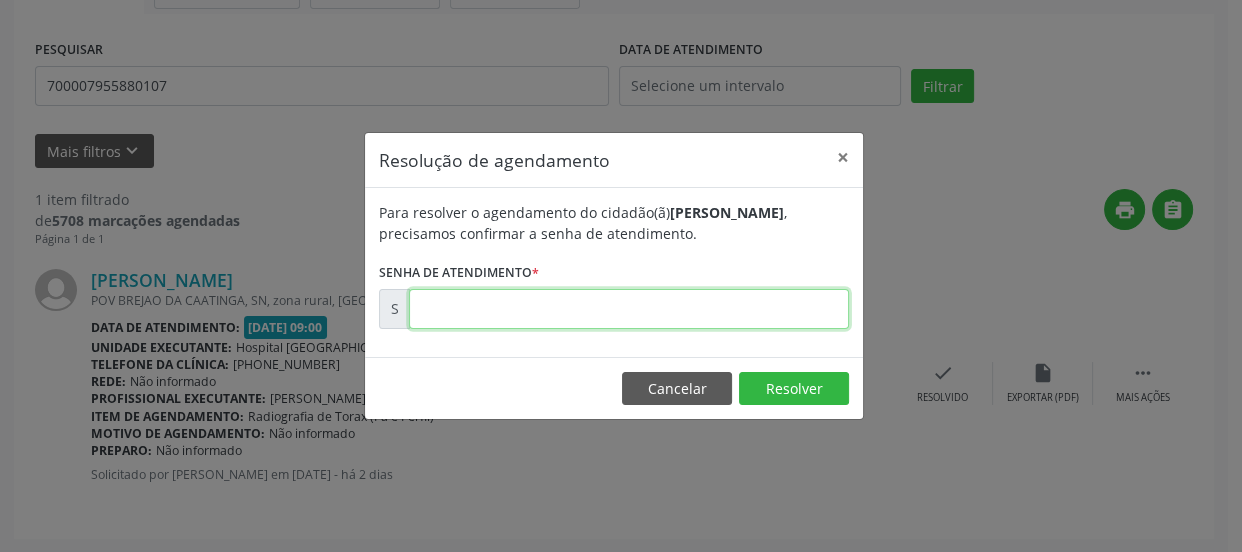 click at bounding box center (629, 309) 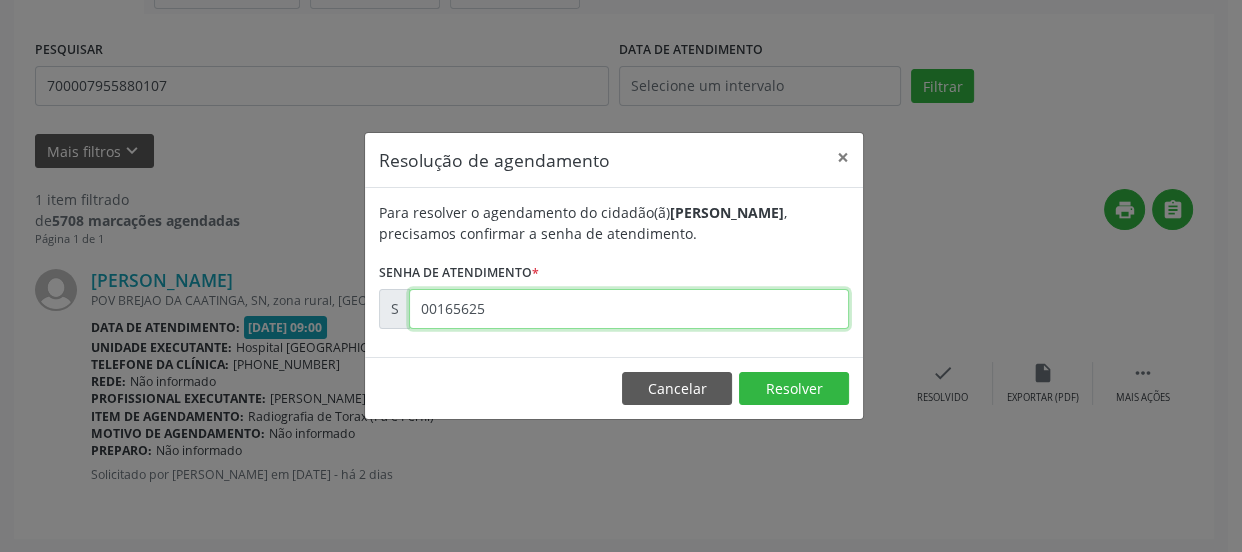 type on "00165625" 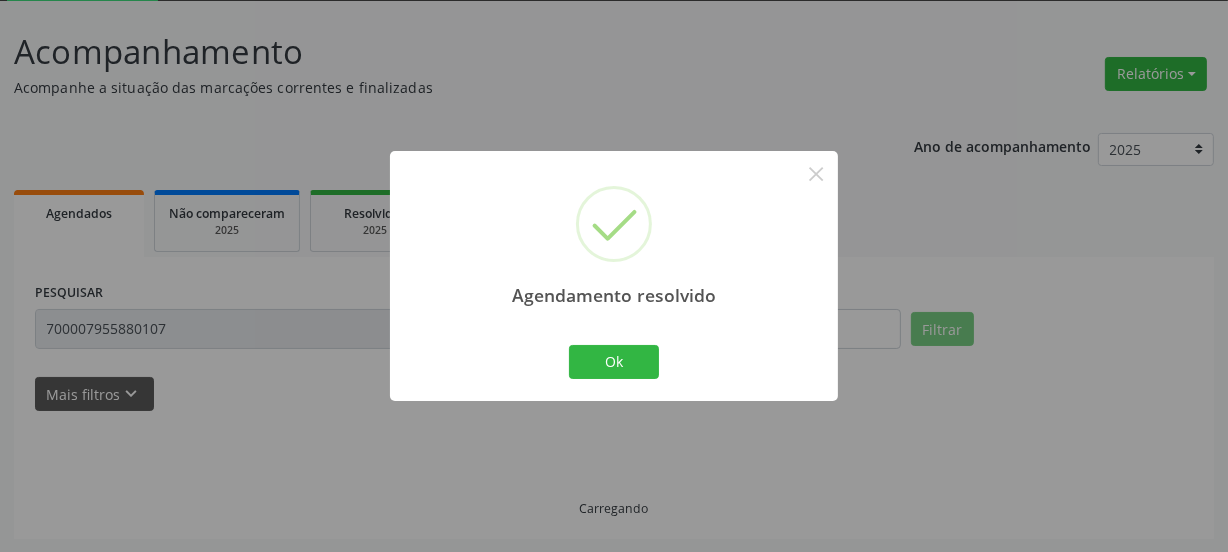 scroll, scrollTop: 65, scrollLeft: 0, axis: vertical 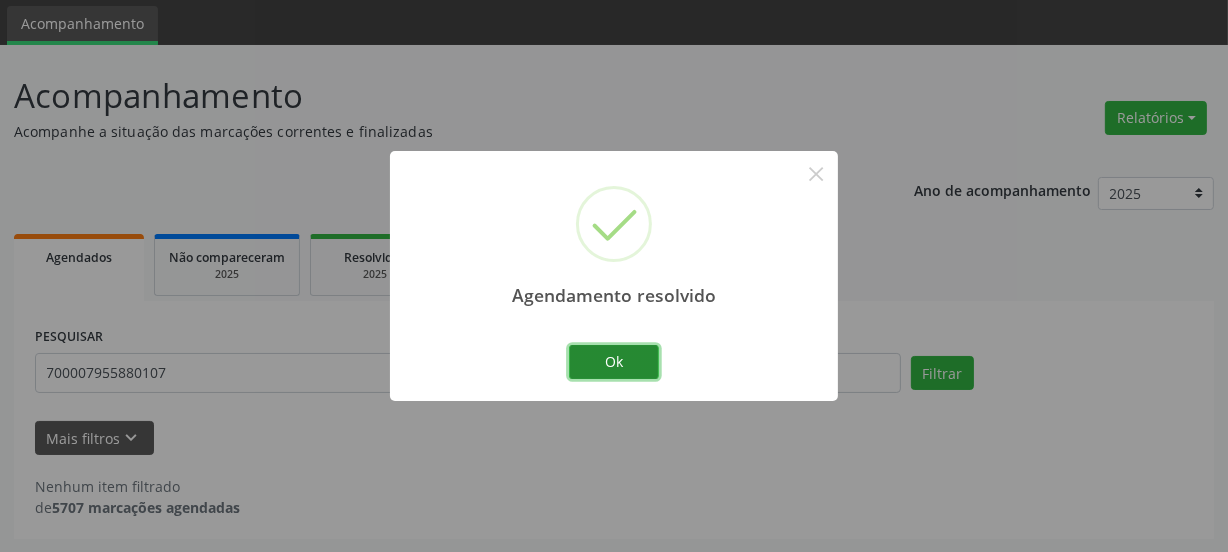 click on "Ok" at bounding box center (614, 362) 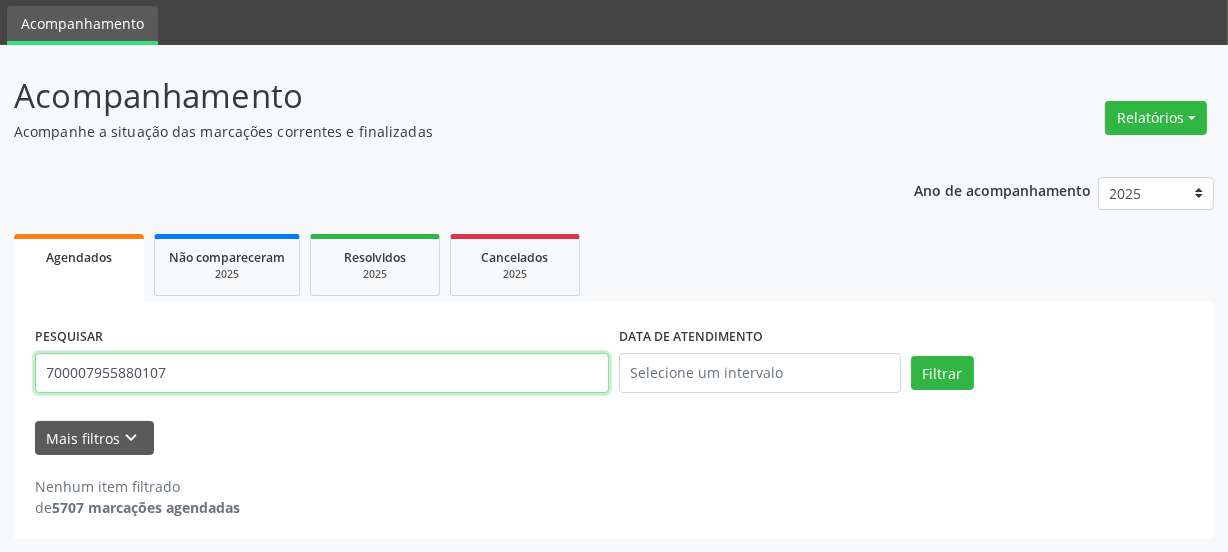 drag, startPoint x: 88, startPoint y: 386, endPoint x: 0, endPoint y: 406, distance: 90.24411 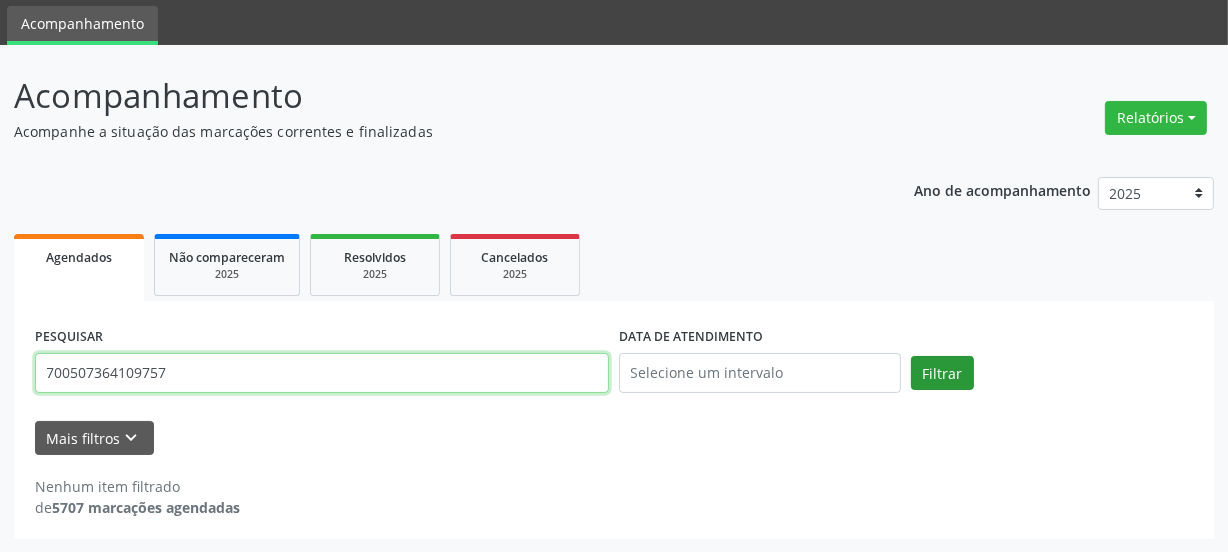 type on "700507364109757" 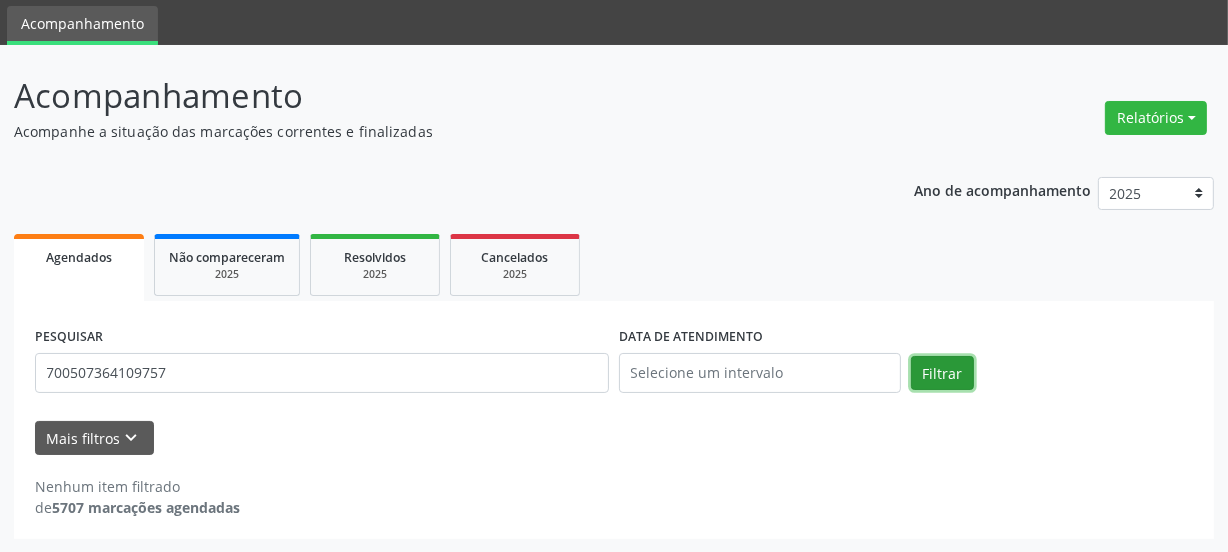 click on "Filtrar" at bounding box center (942, 373) 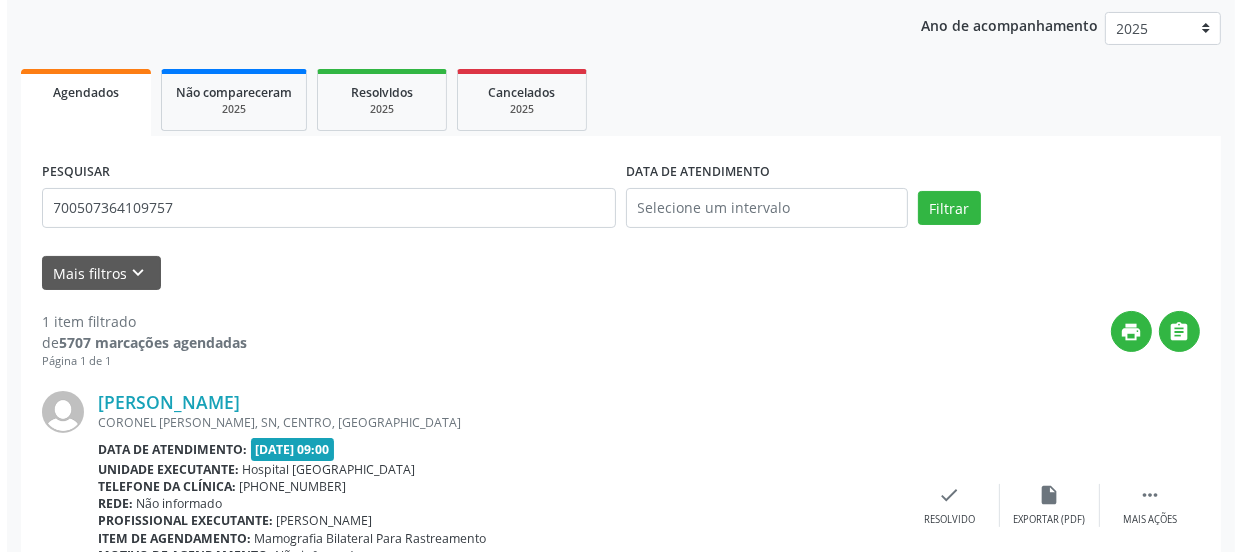 scroll, scrollTop: 352, scrollLeft: 0, axis: vertical 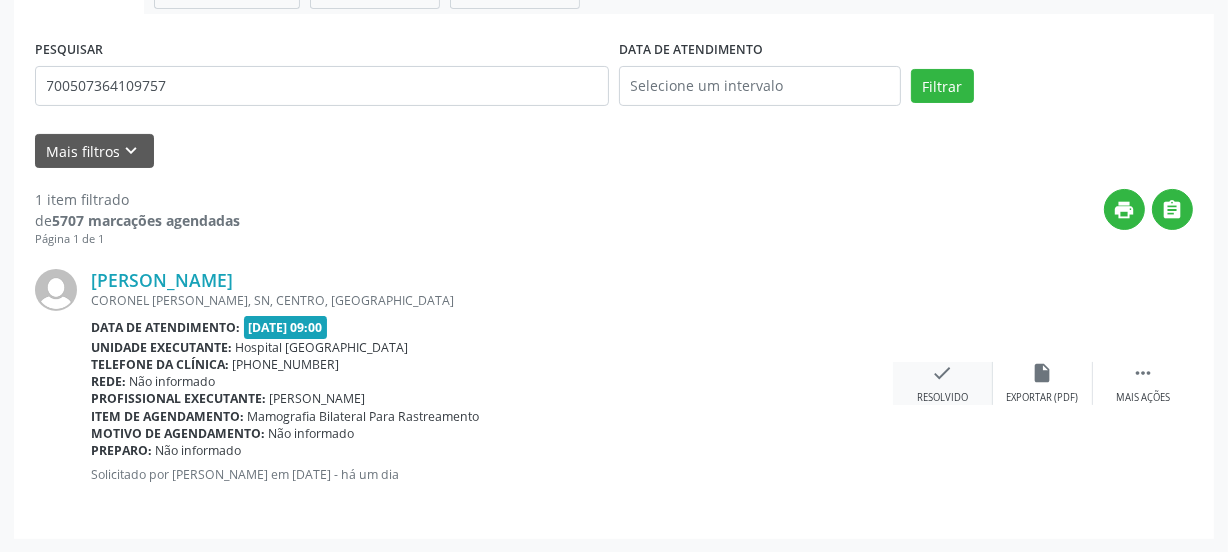 click on "Resolvido" at bounding box center (942, 398) 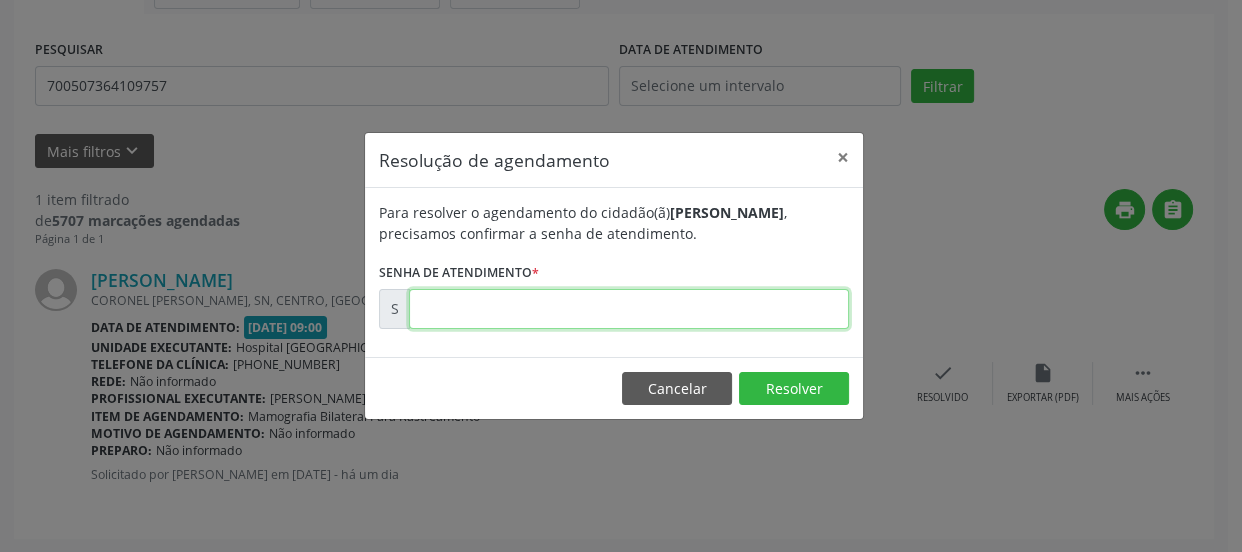 drag, startPoint x: 678, startPoint y: 300, endPoint x: 766, endPoint y: 319, distance: 90.02777 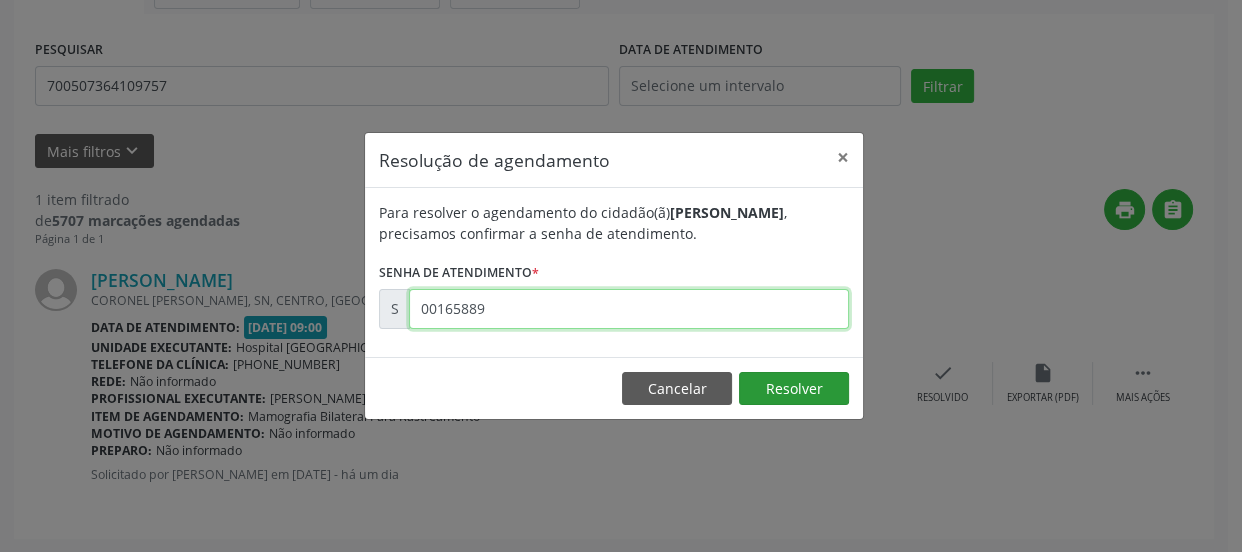 type on "00165889" 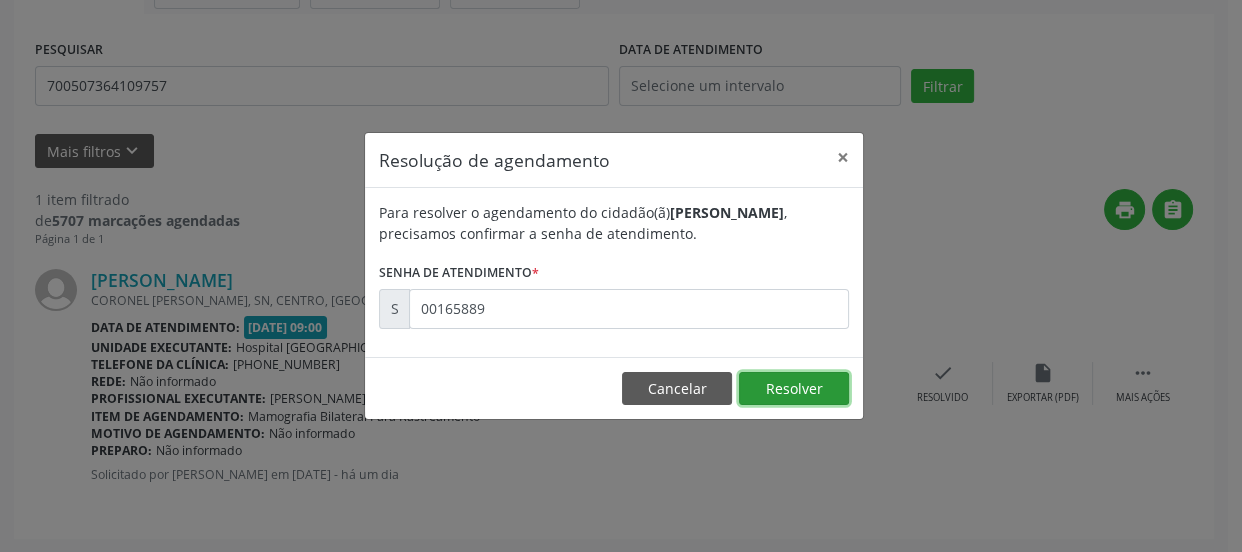 click on "Resolver" at bounding box center [794, 389] 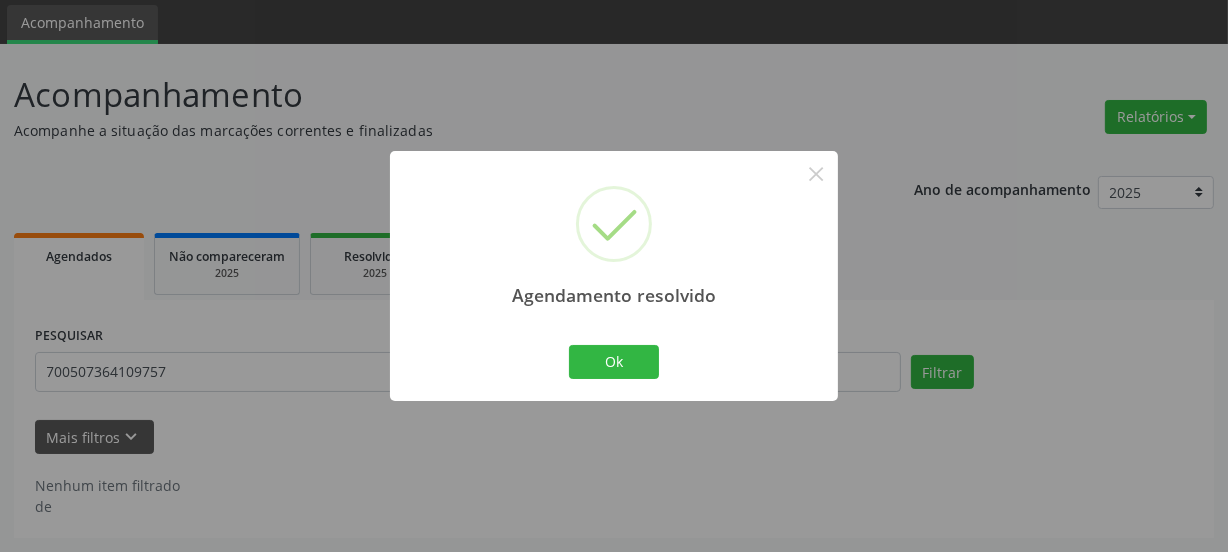 scroll, scrollTop: 65, scrollLeft: 0, axis: vertical 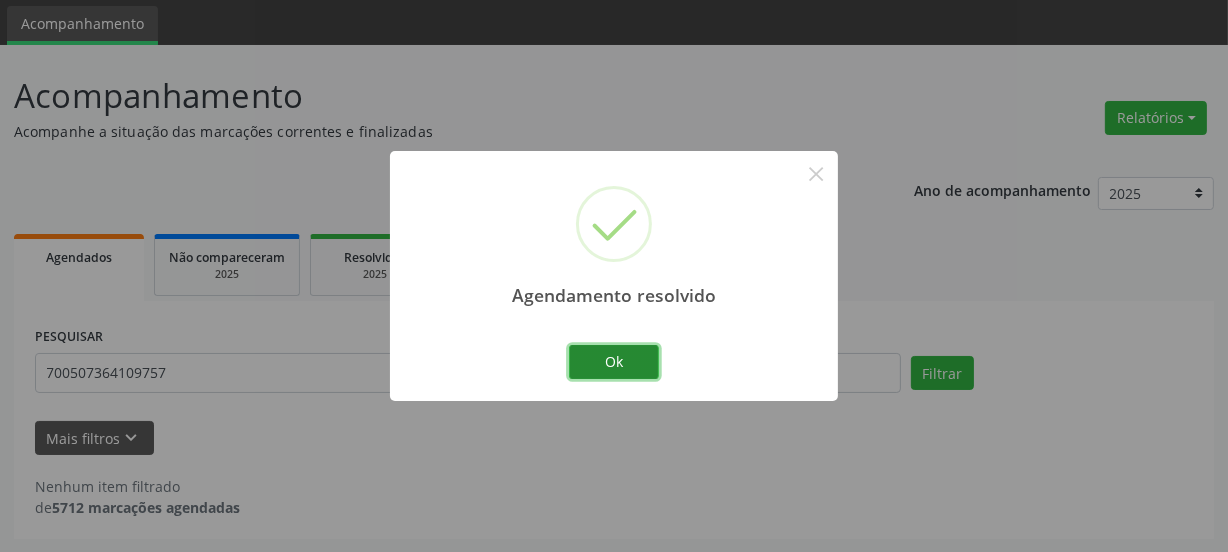 click on "Ok" at bounding box center (614, 362) 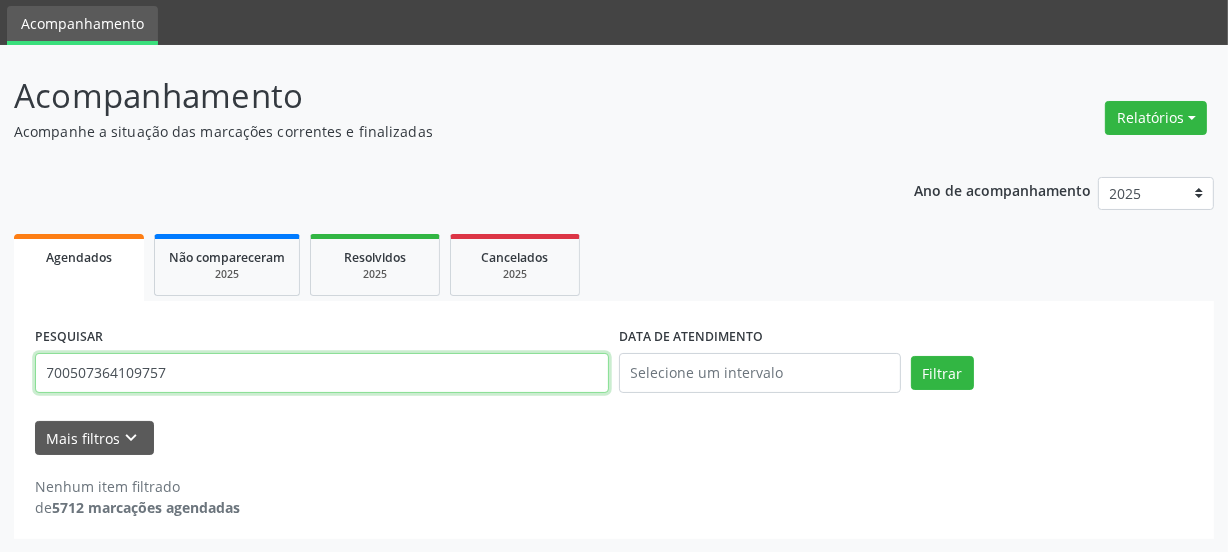 drag, startPoint x: 195, startPoint y: 373, endPoint x: 0, endPoint y: 386, distance: 195.43285 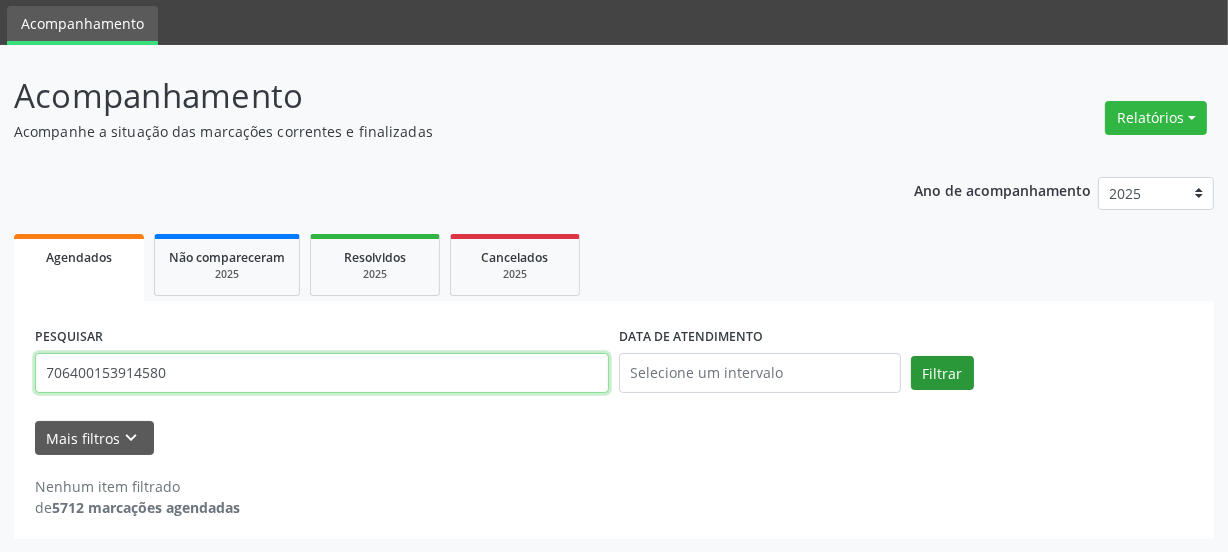 type on "706400153914580" 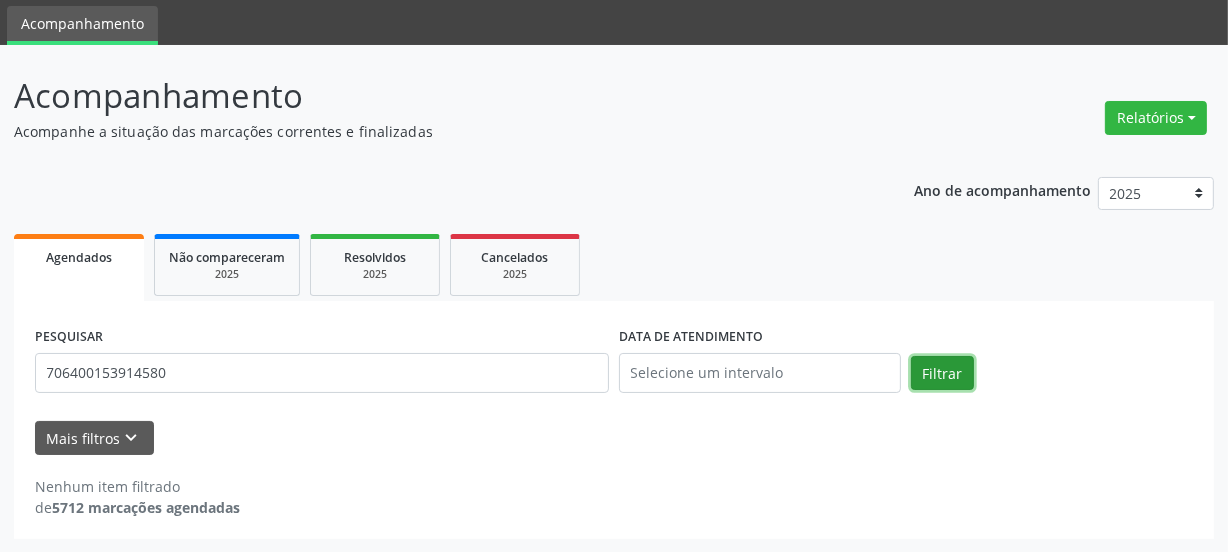 click on "Filtrar" at bounding box center [942, 373] 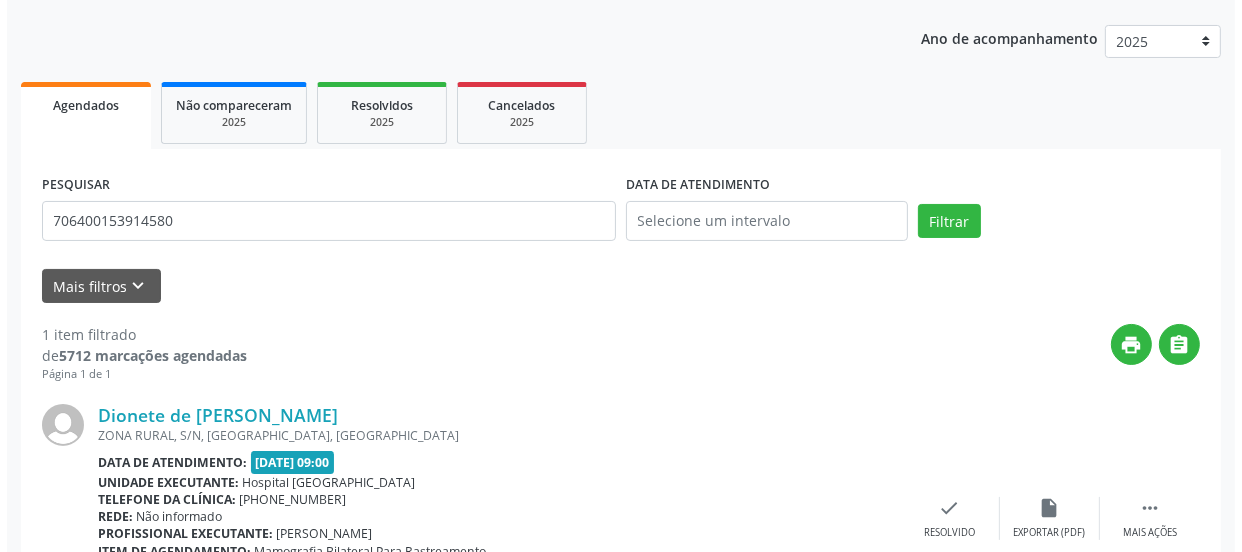 scroll, scrollTop: 352, scrollLeft: 0, axis: vertical 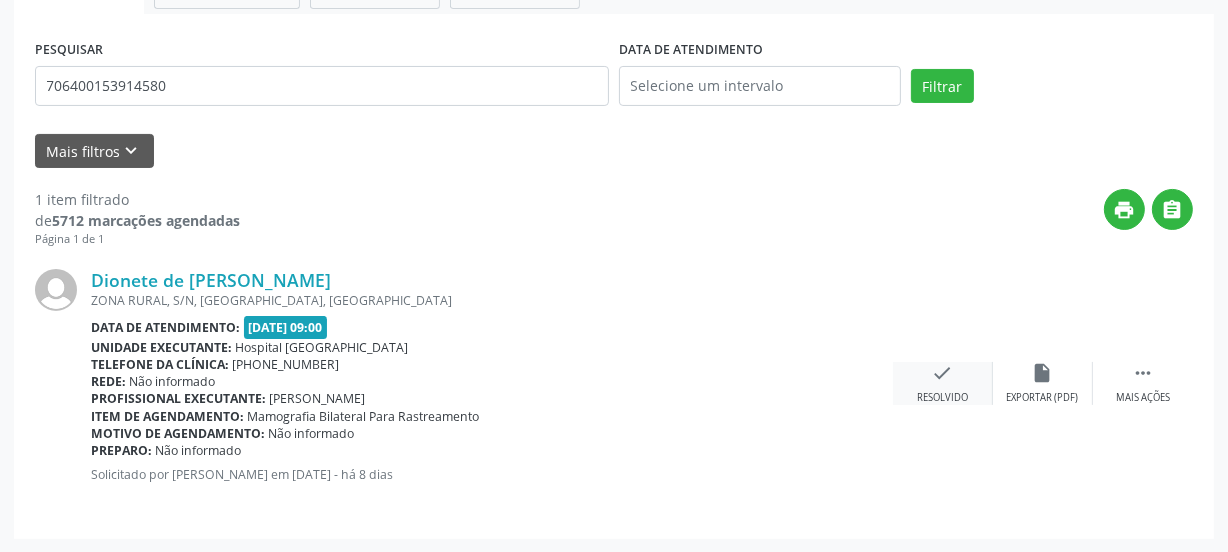 click on "check" at bounding box center [943, 373] 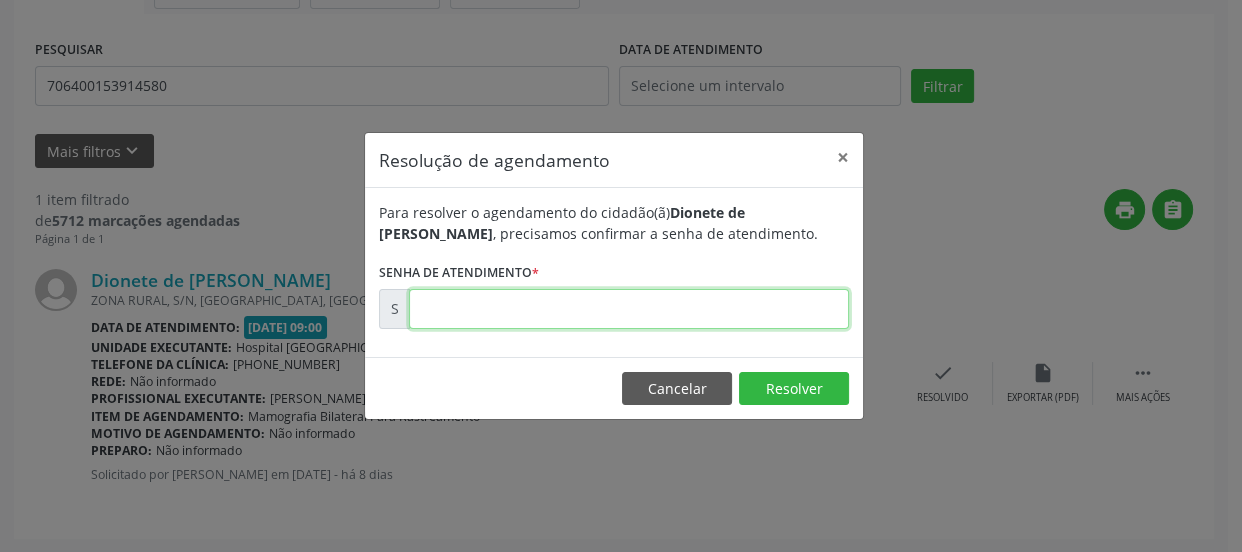 click at bounding box center [629, 309] 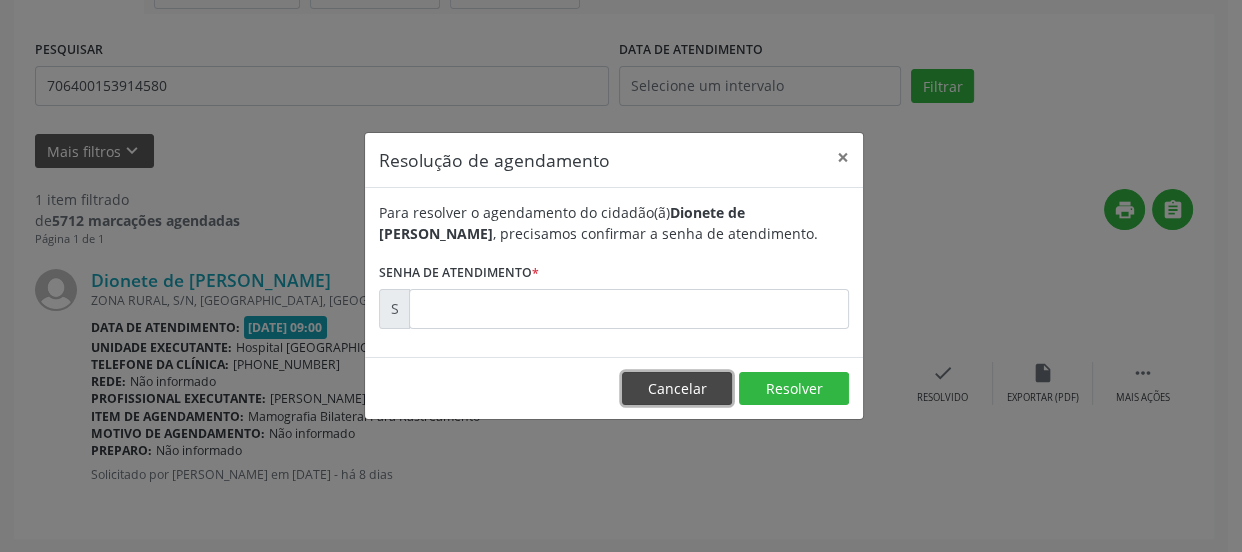 click on "Cancelar" at bounding box center (677, 389) 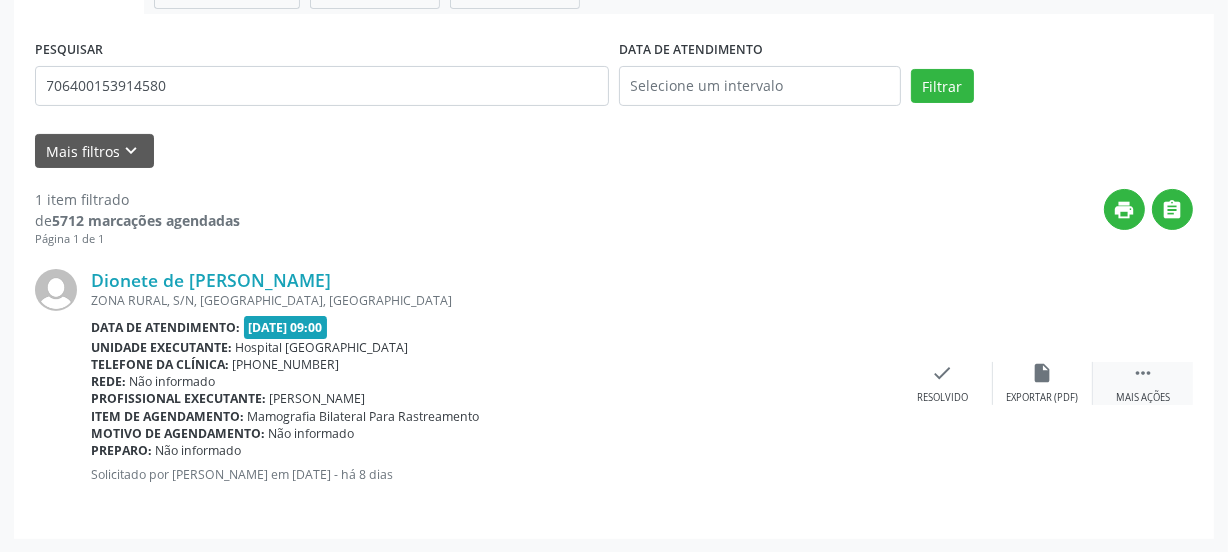 click on "
Mais ações" at bounding box center (1143, 383) 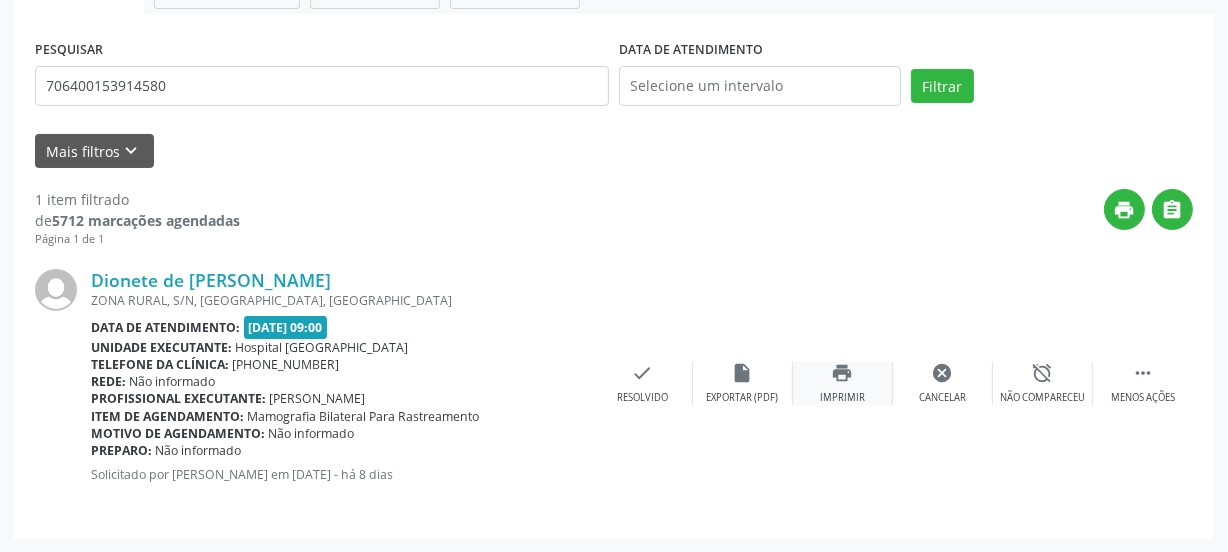 click on "Imprimir" at bounding box center [842, 398] 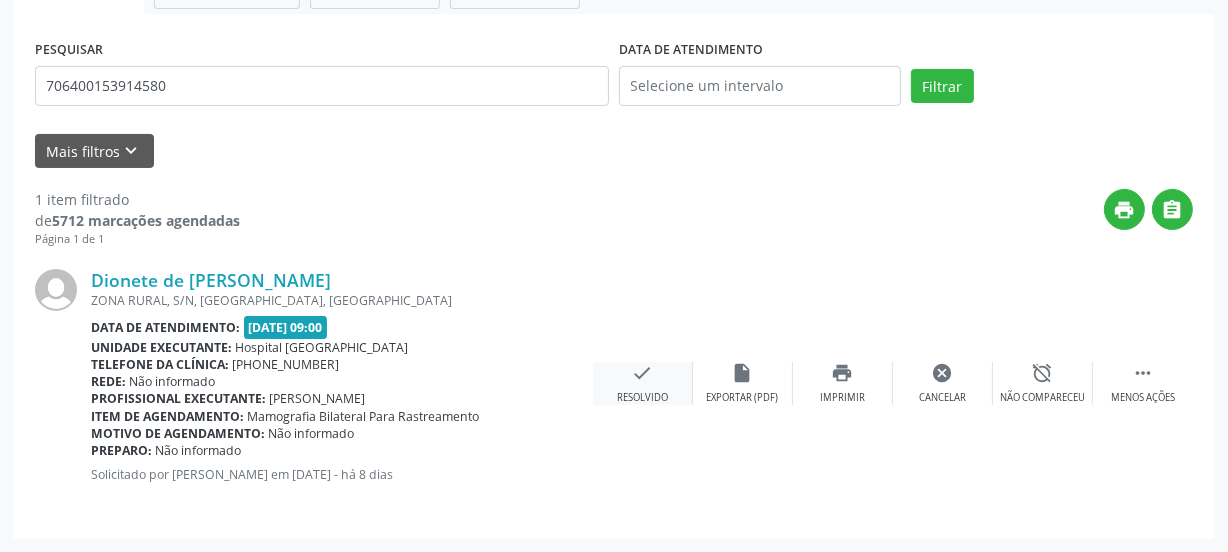 click on "check" at bounding box center [643, 373] 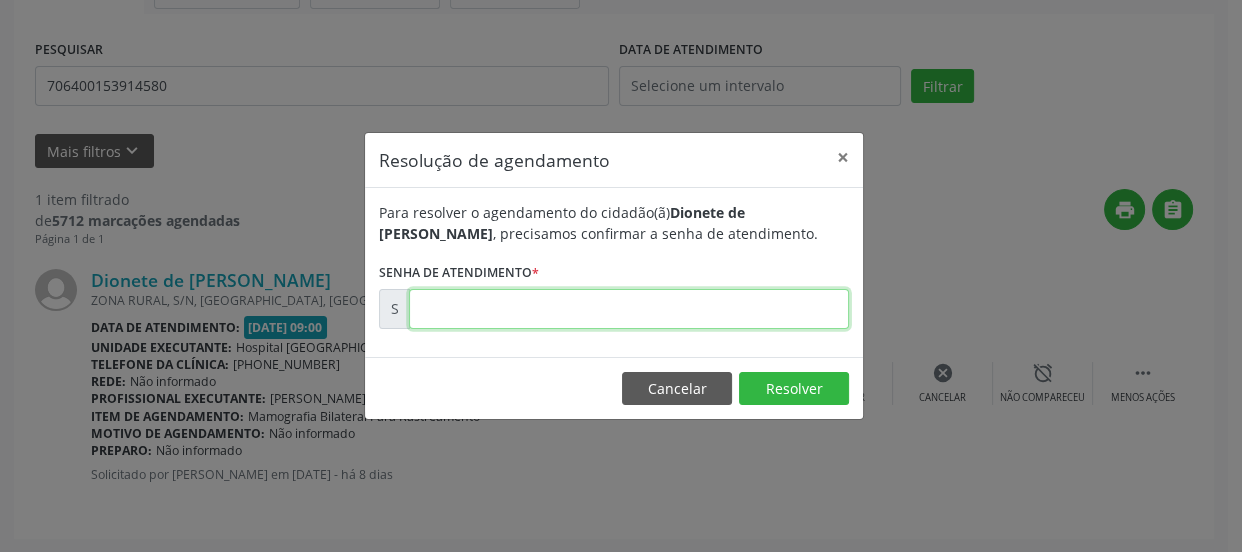 click at bounding box center (629, 309) 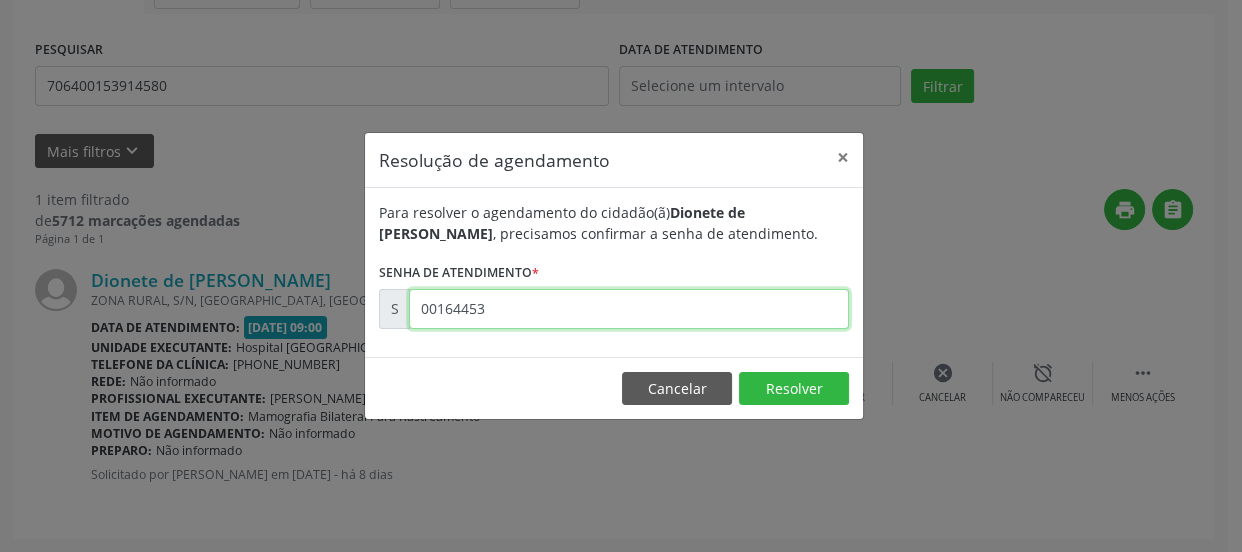 type on "00164453" 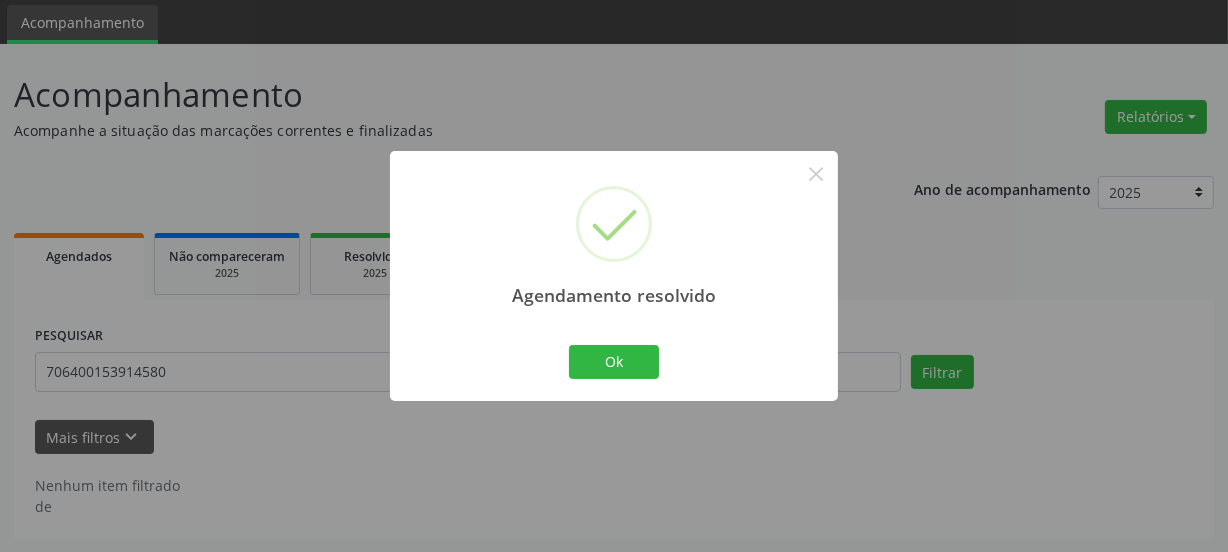 scroll, scrollTop: 65, scrollLeft: 0, axis: vertical 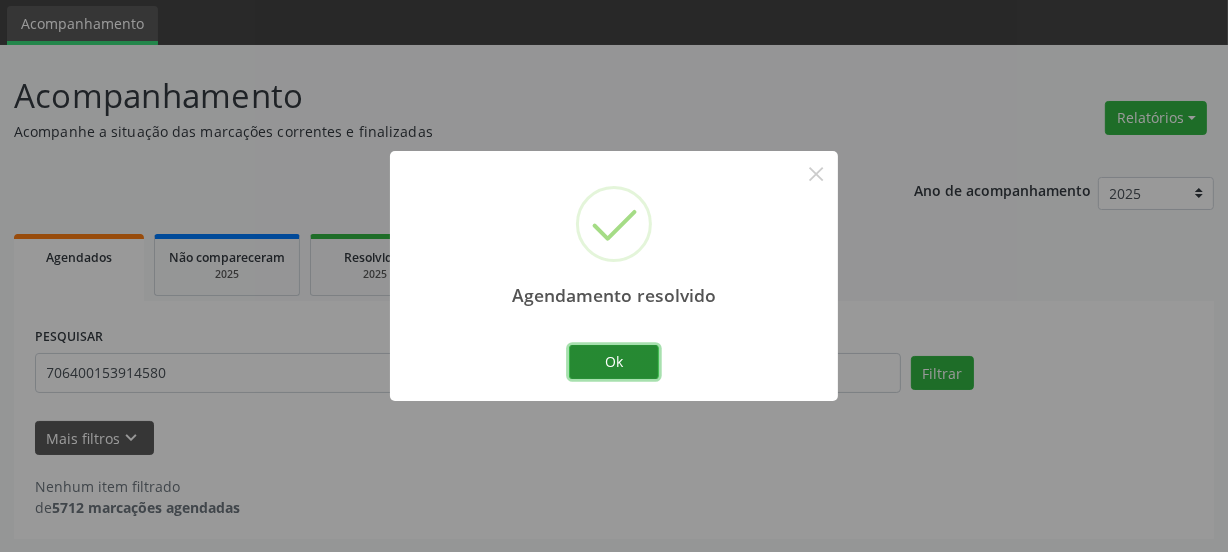 click on "Ok" at bounding box center (614, 362) 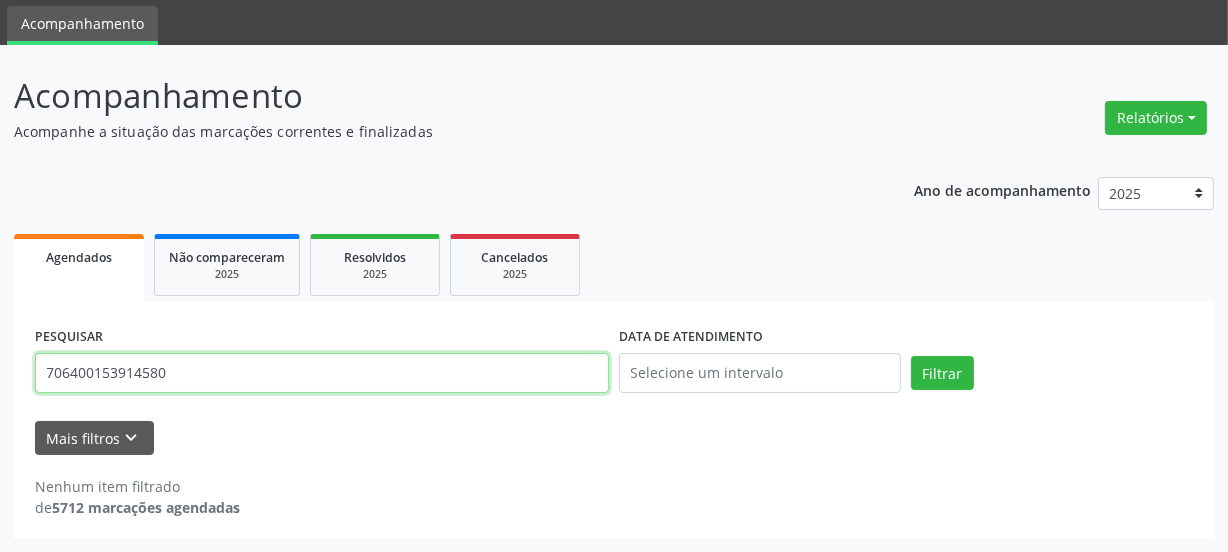 drag, startPoint x: 220, startPoint y: 375, endPoint x: 0, endPoint y: 441, distance: 229.68674 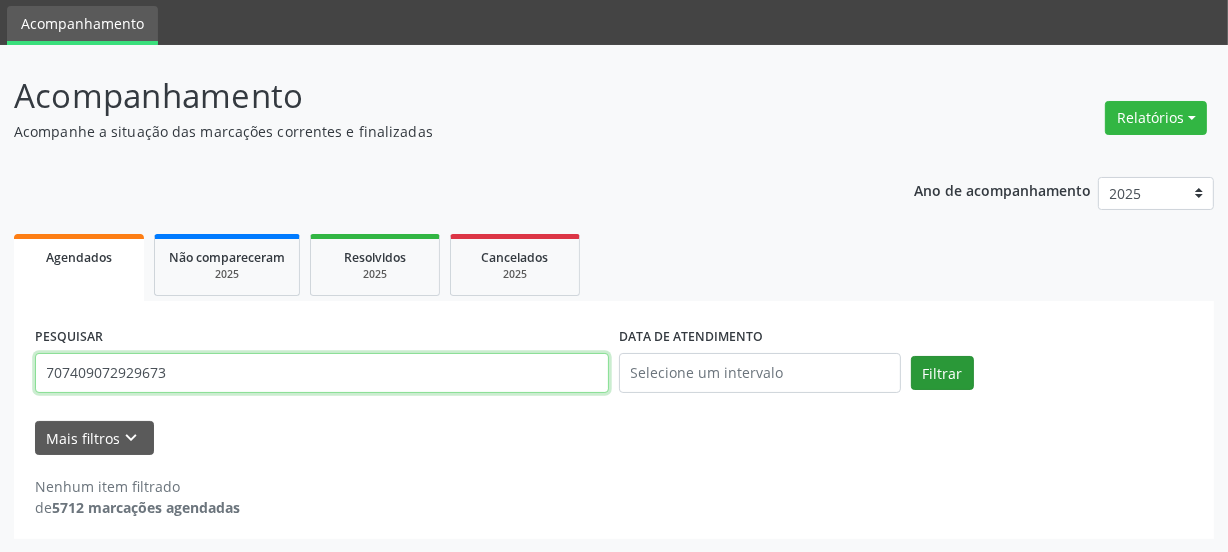 type on "707409072929673" 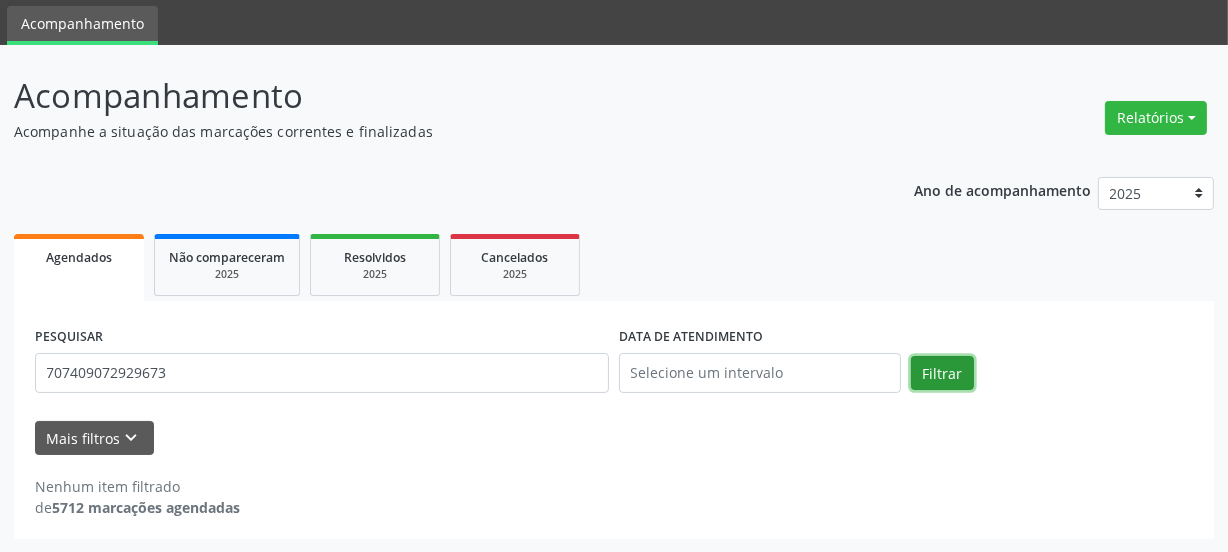 click on "Filtrar" at bounding box center (942, 373) 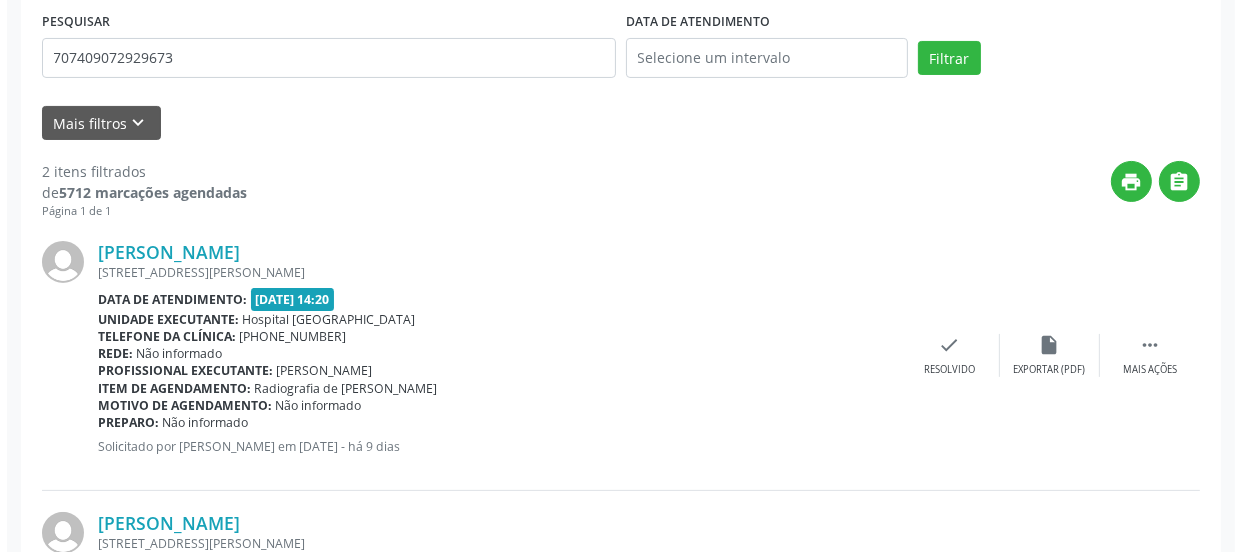 scroll, scrollTop: 623, scrollLeft: 0, axis: vertical 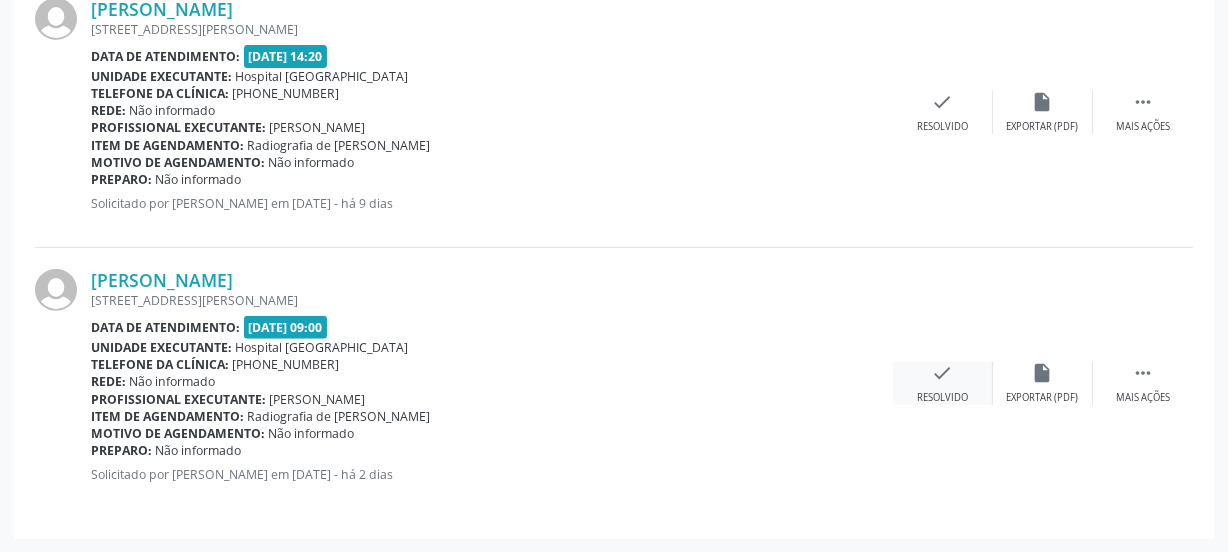 click on "check
Resolvido" at bounding box center [943, 383] 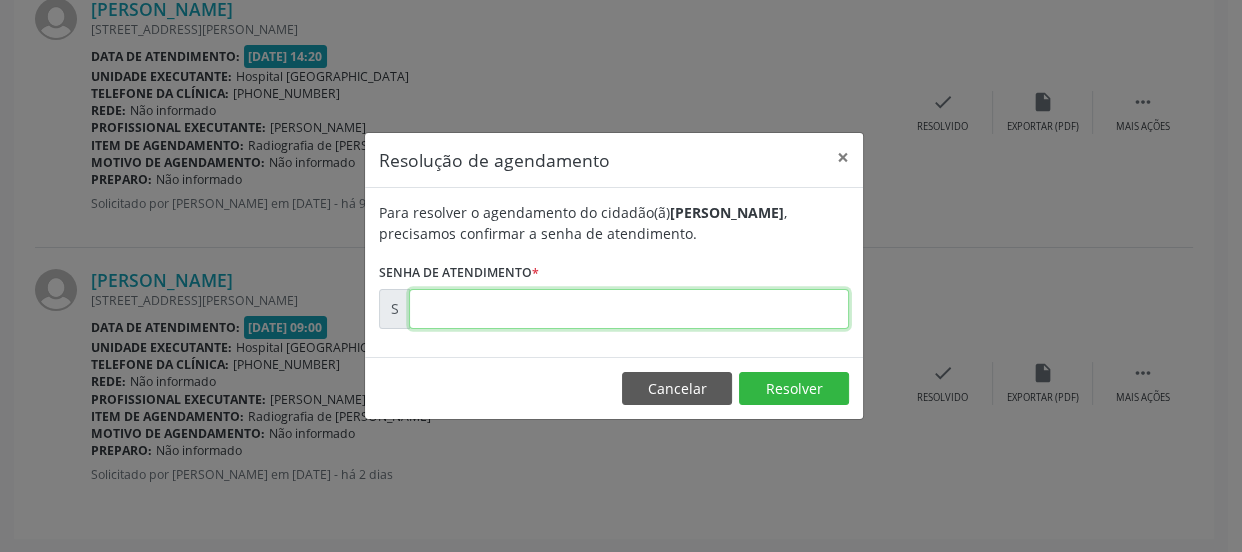 click at bounding box center (629, 309) 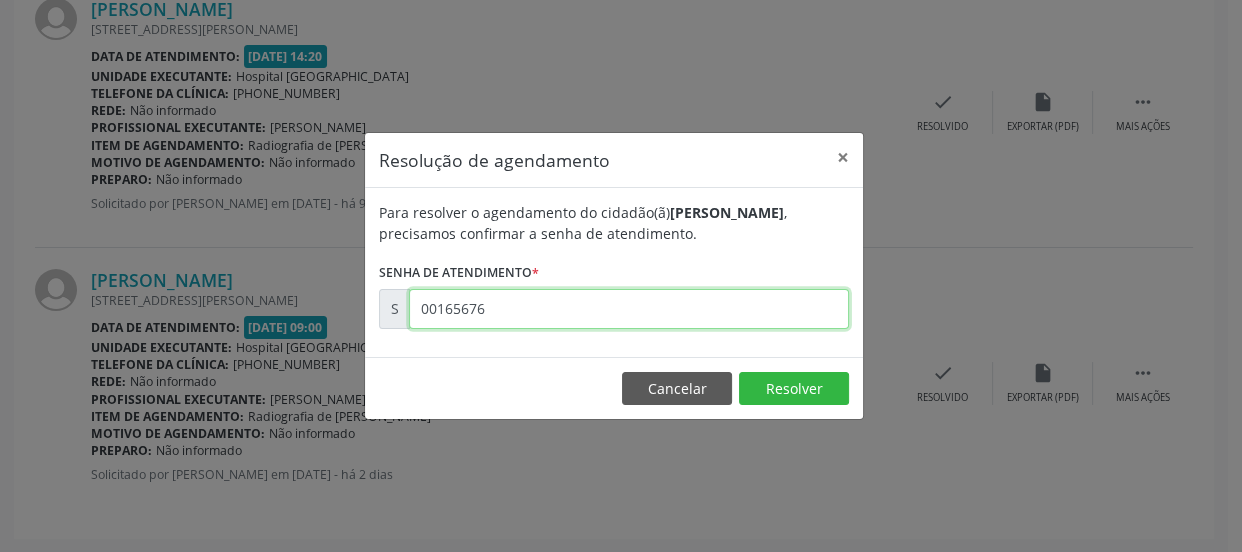 type on "00165676" 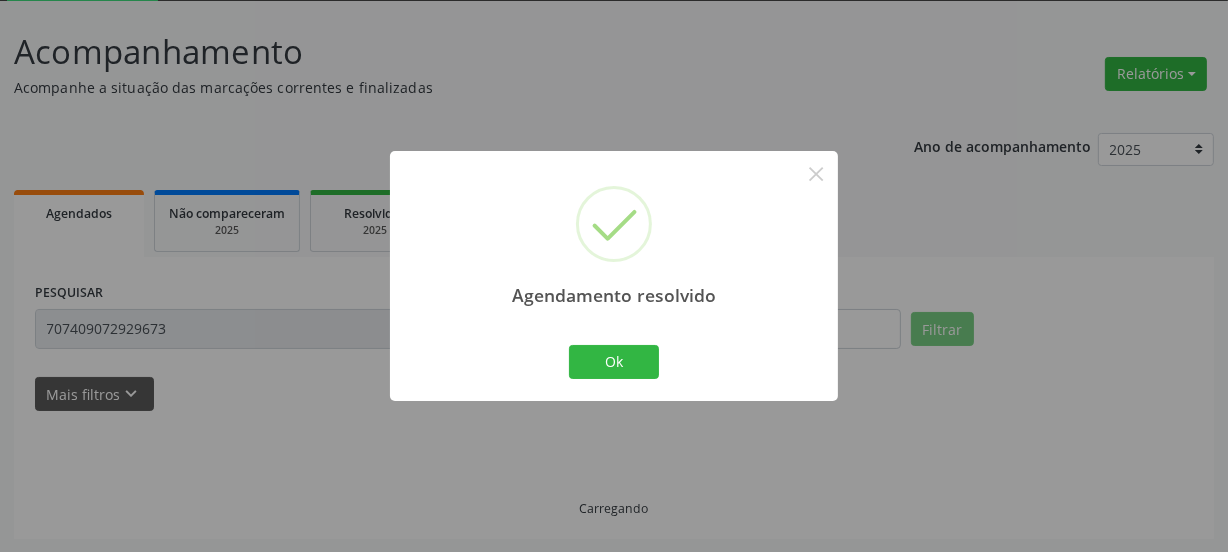 scroll, scrollTop: 352, scrollLeft: 0, axis: vertical 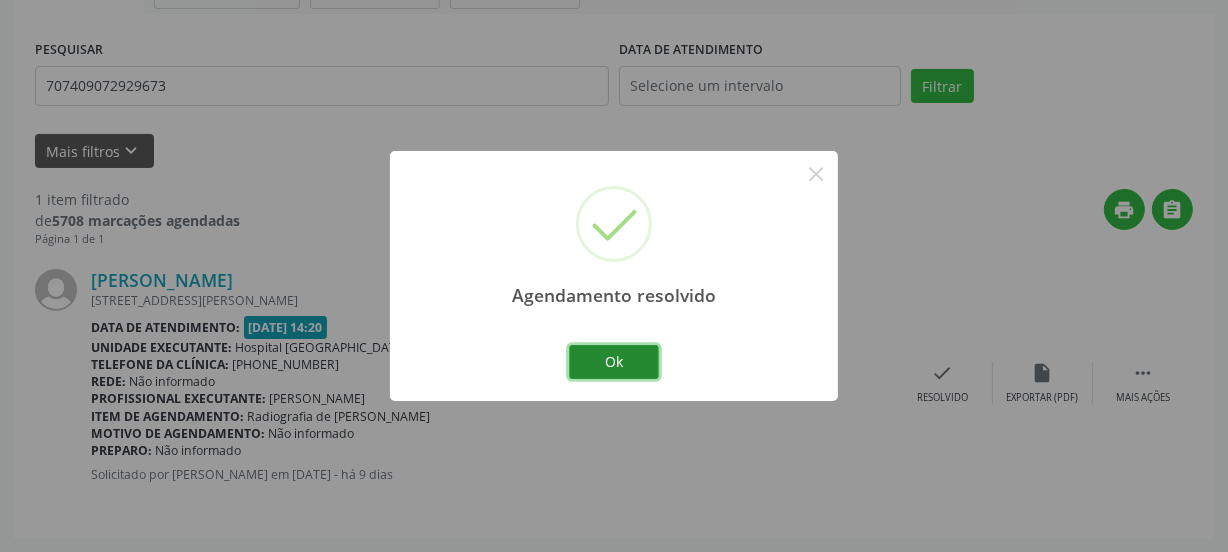 click on "Ok" at bounding box center [614, 362] 